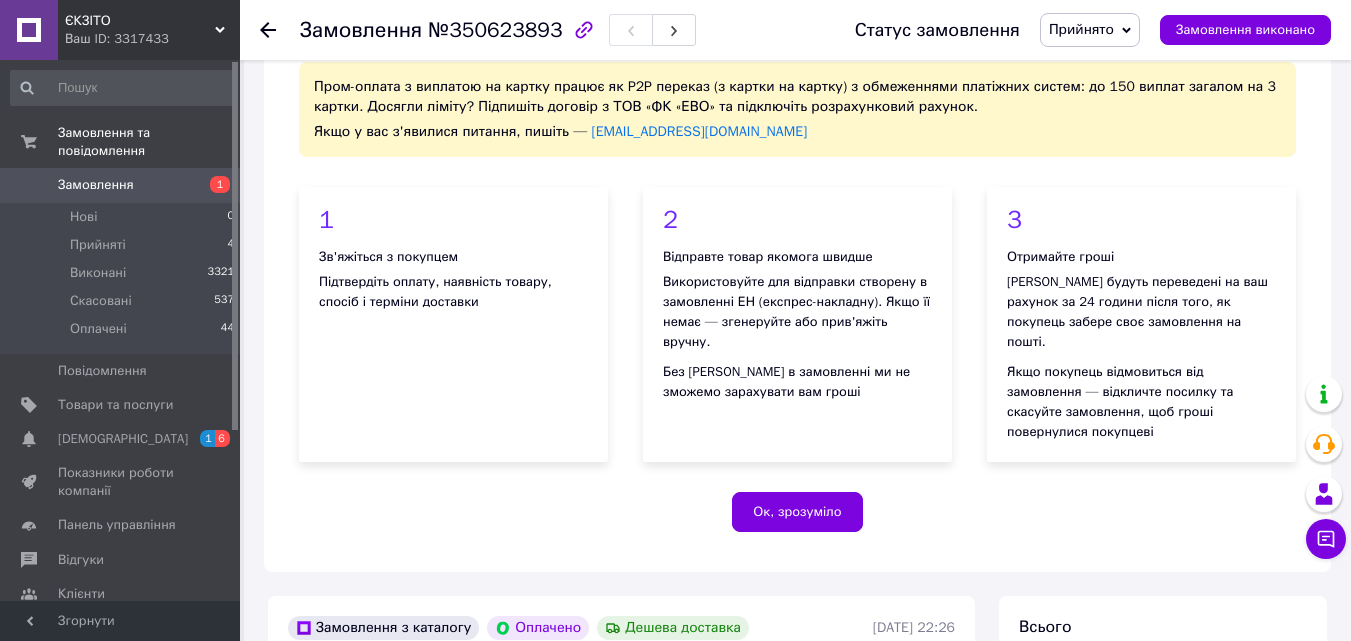 scroll, scrollTop: 0, scrollLeft: 0, axis: both 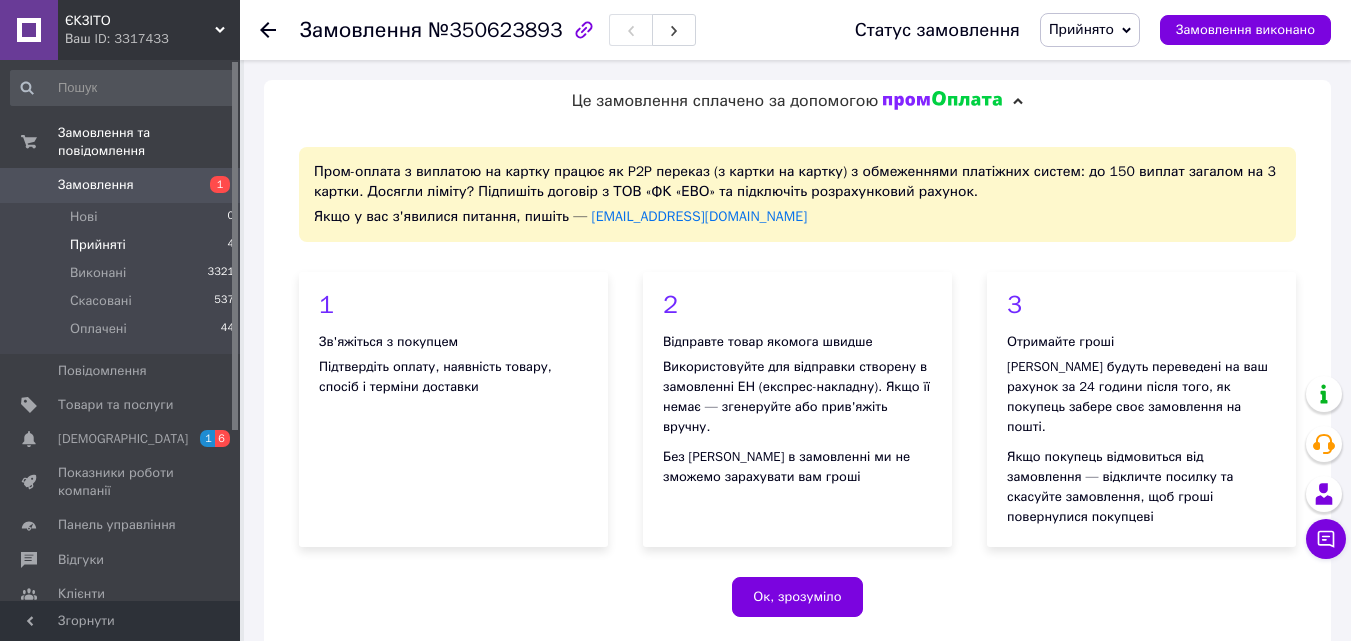 click on "Прийняті" at bounding box center (98, 245) 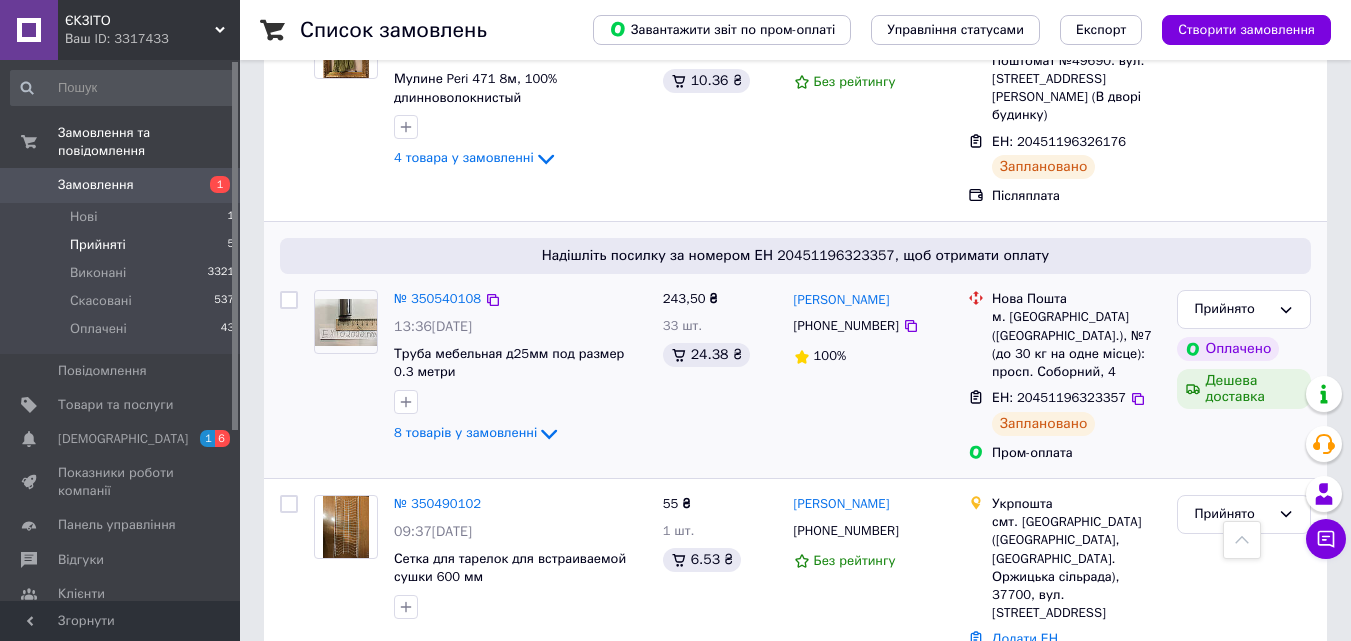 scroll, scrollTop: 967, scrollLeft: 0, axis: vertical 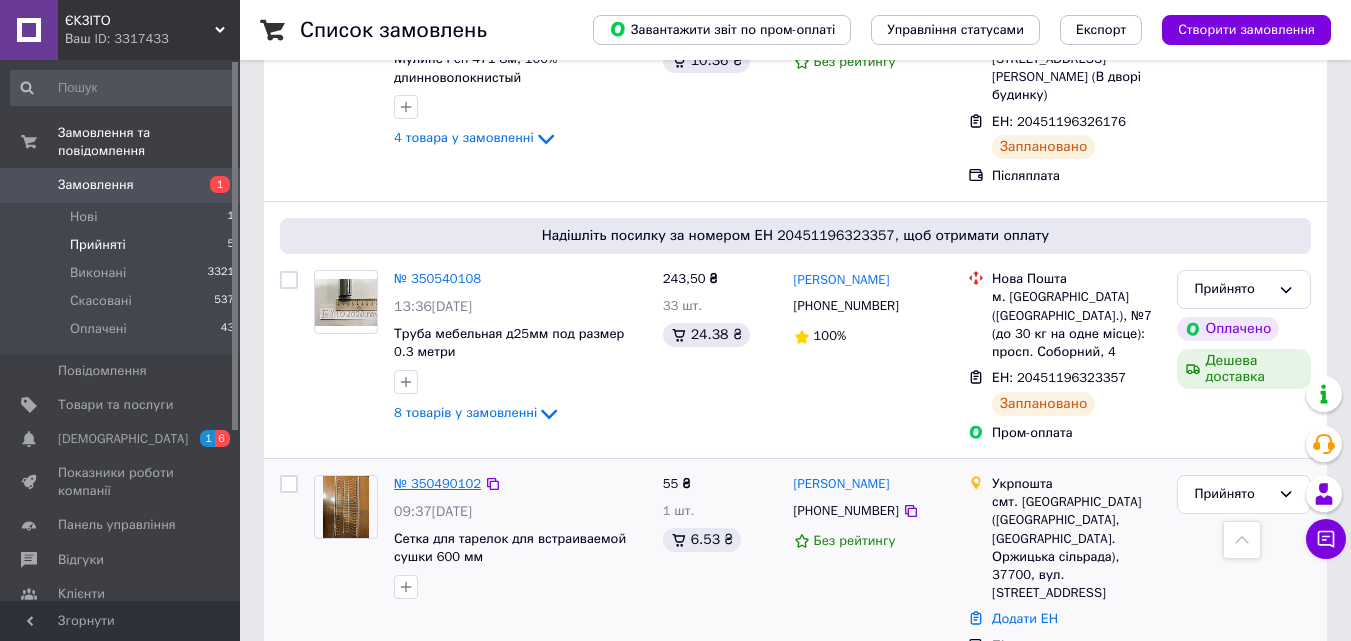 click on "№ 350490102" at bounding box center [437, 483] 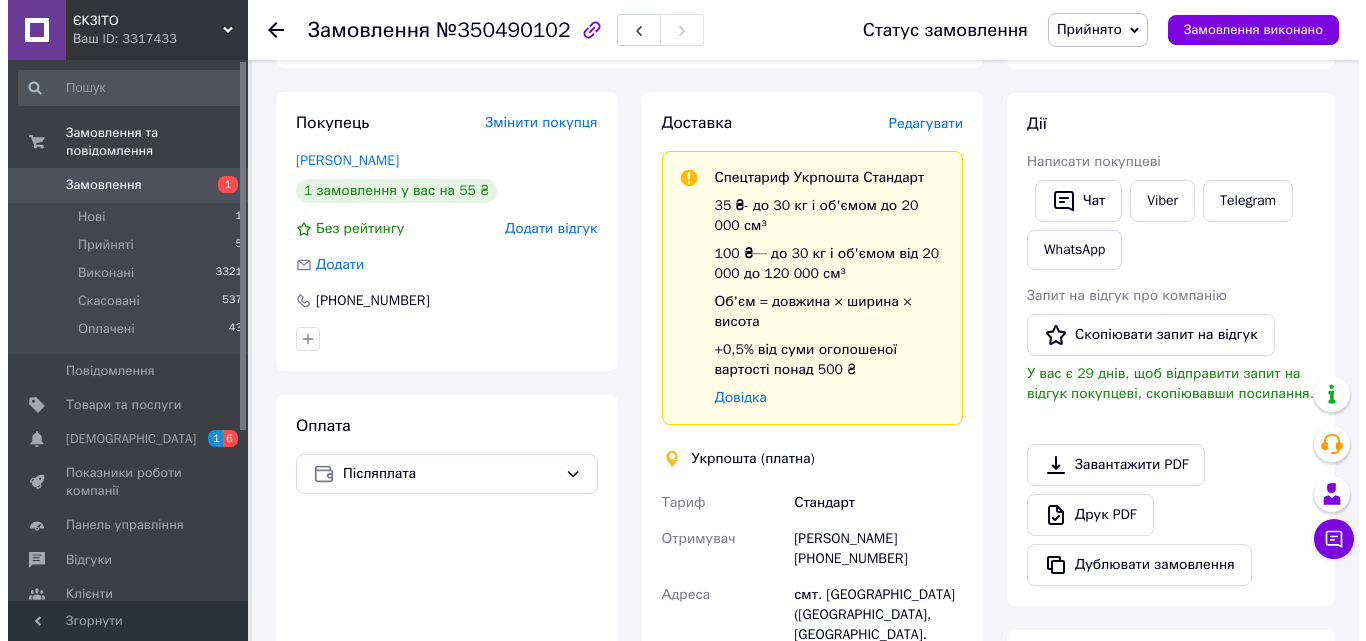 scroll, scrollTop: 0, scrollLeft: 0, axis: both 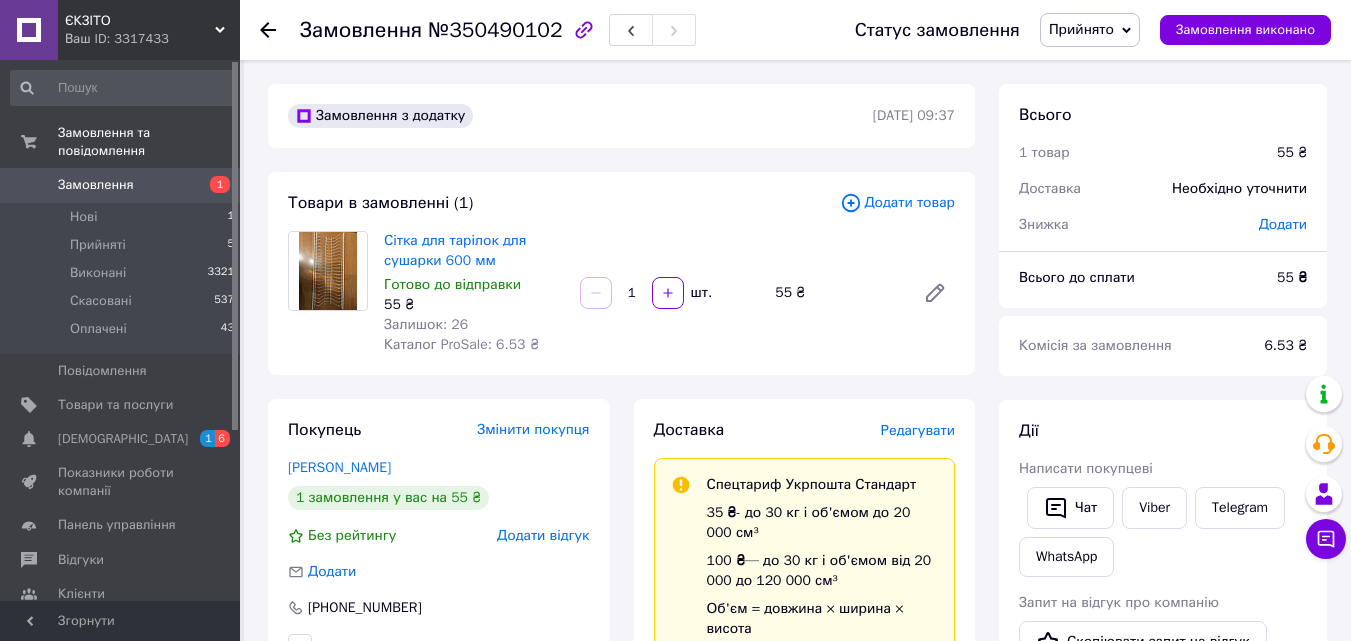 click on "Редагувати" at bounding box center (918, 430) 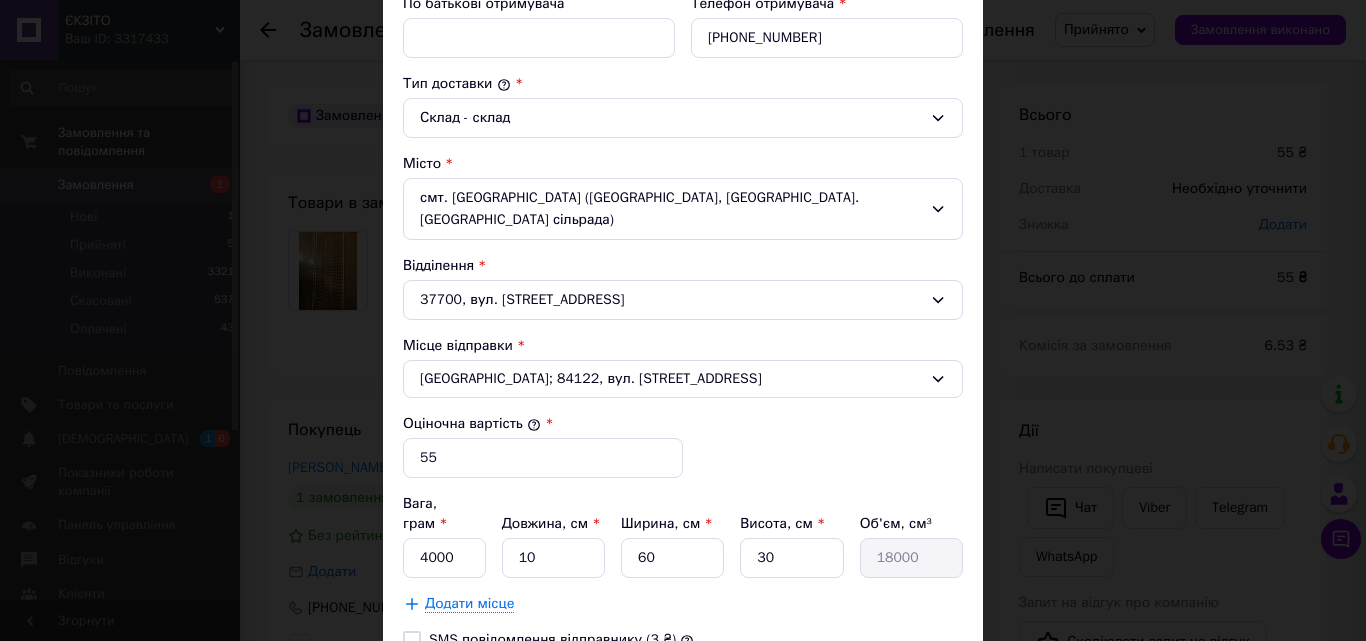 scroll, scrollTop: 500, scrollLeft: 0, axis: vertical 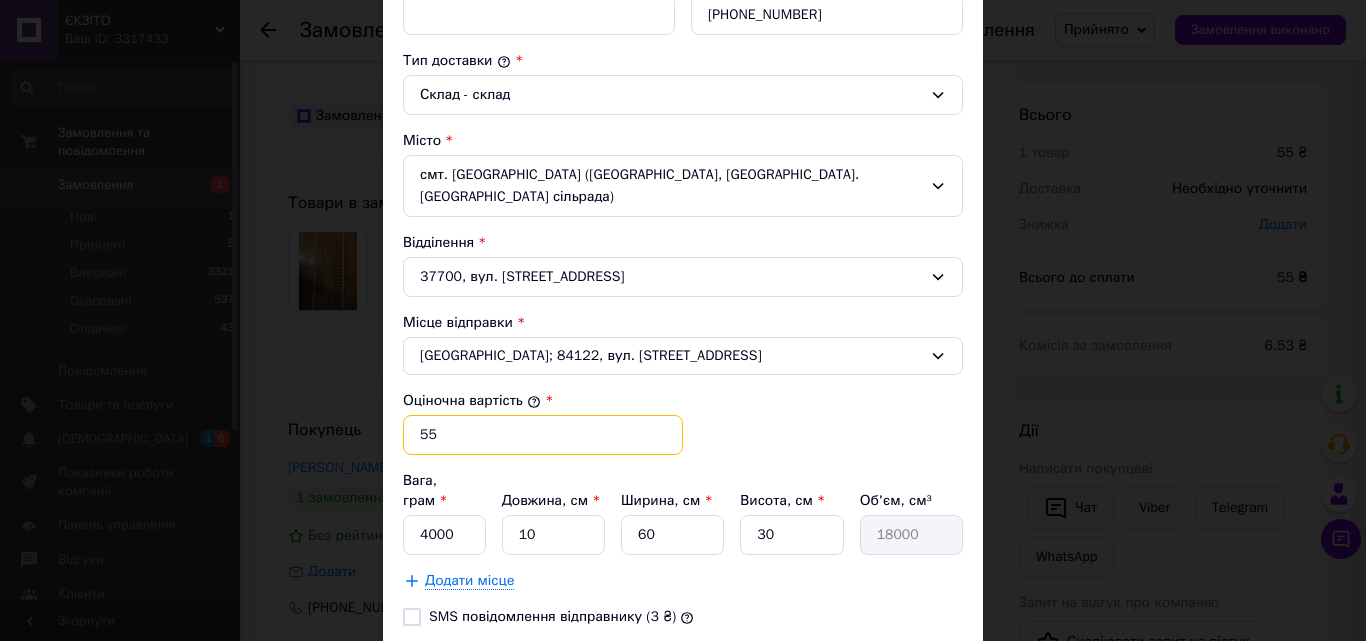 click on "55" at bounding box center [543, 435] 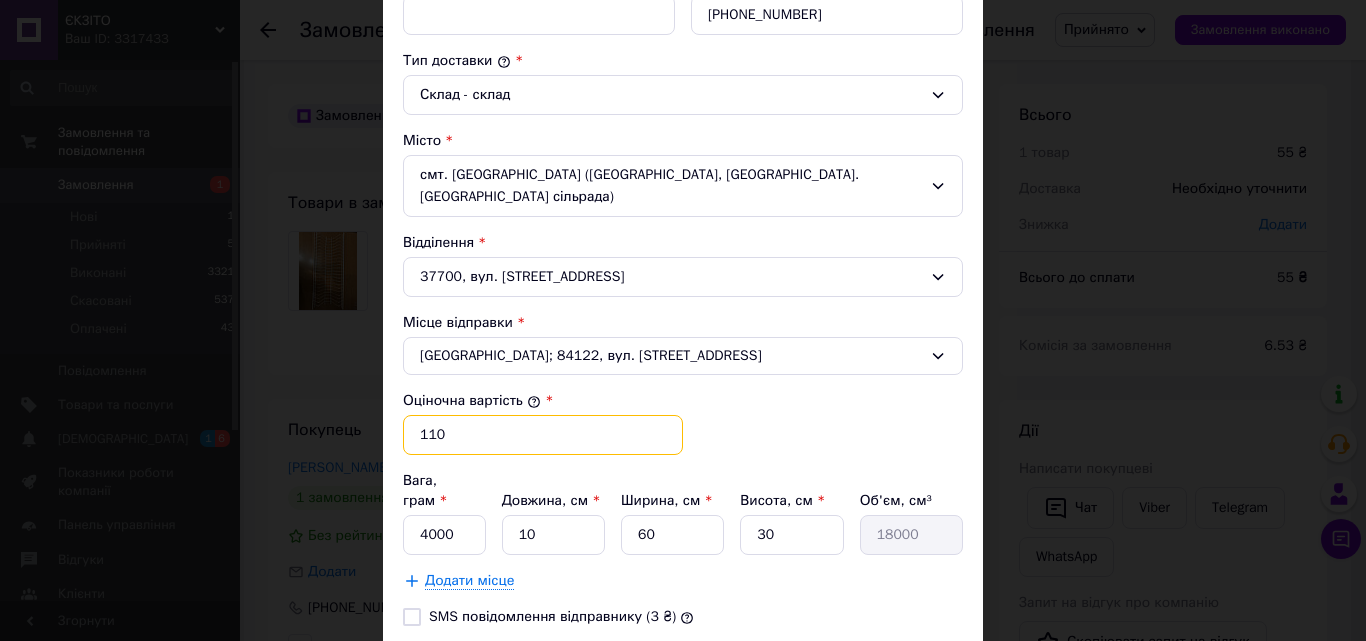 type on "110" 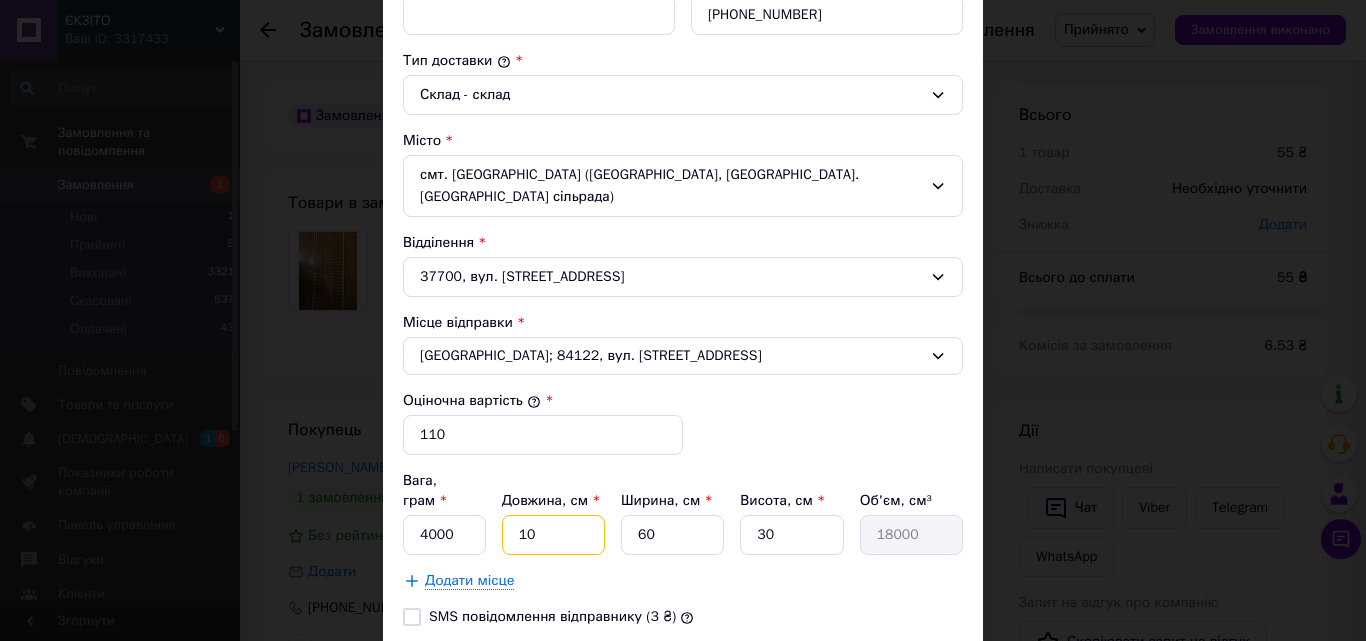 click on "10" at bounding box center (553, 535) 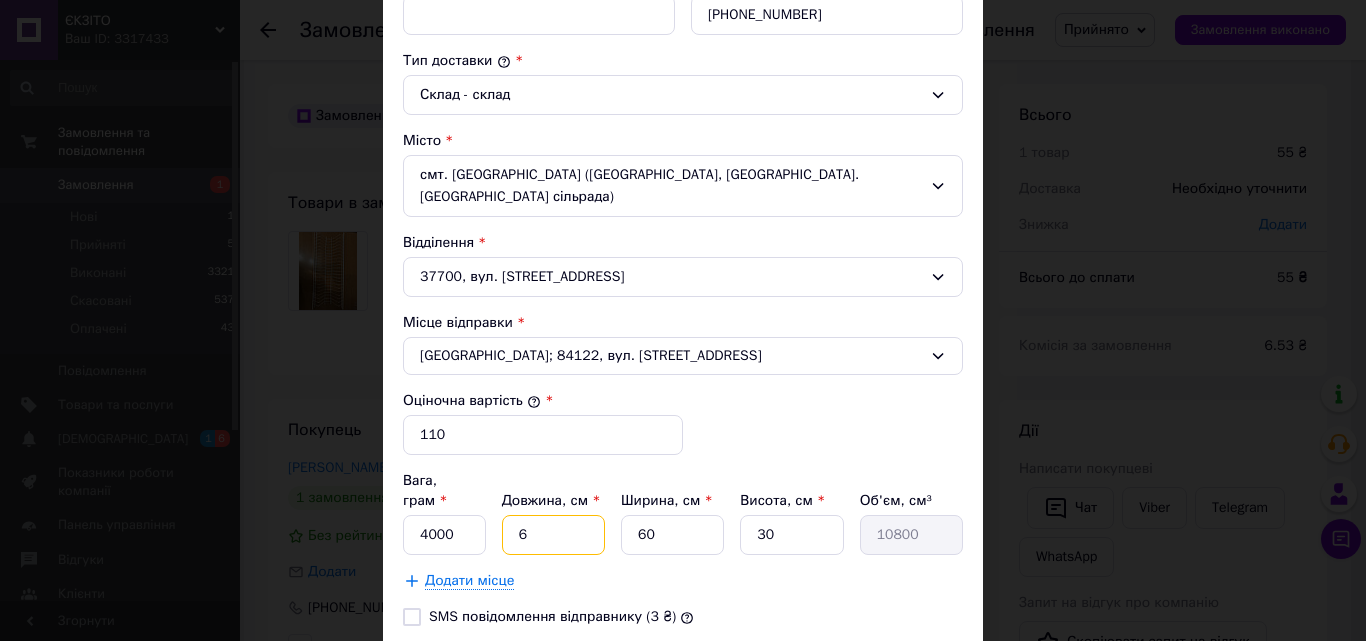 type on "60" 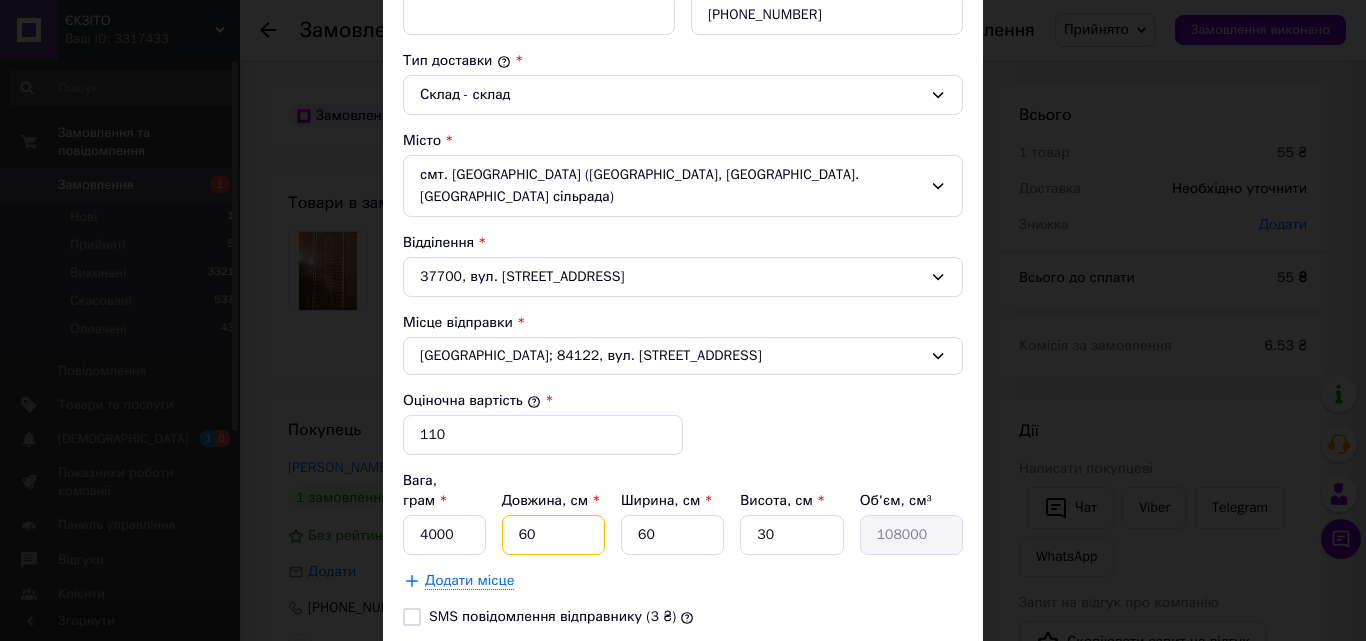type on "60" 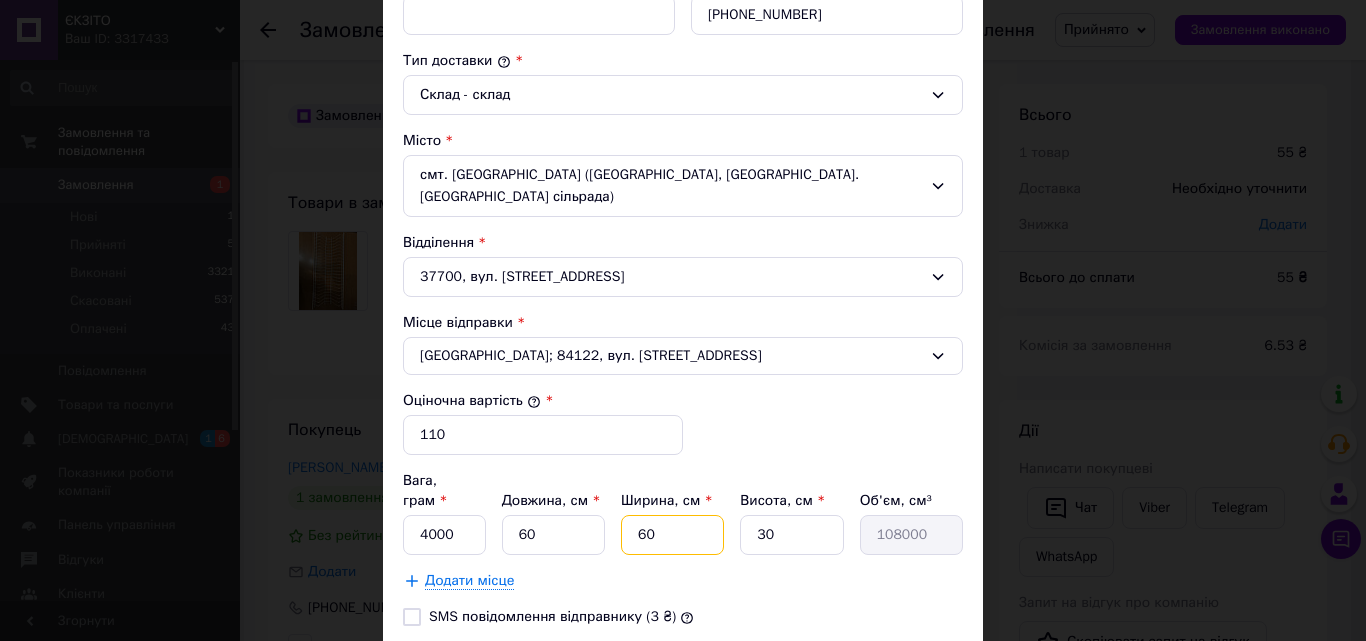 click on "60" at bounding box center (672, 535) 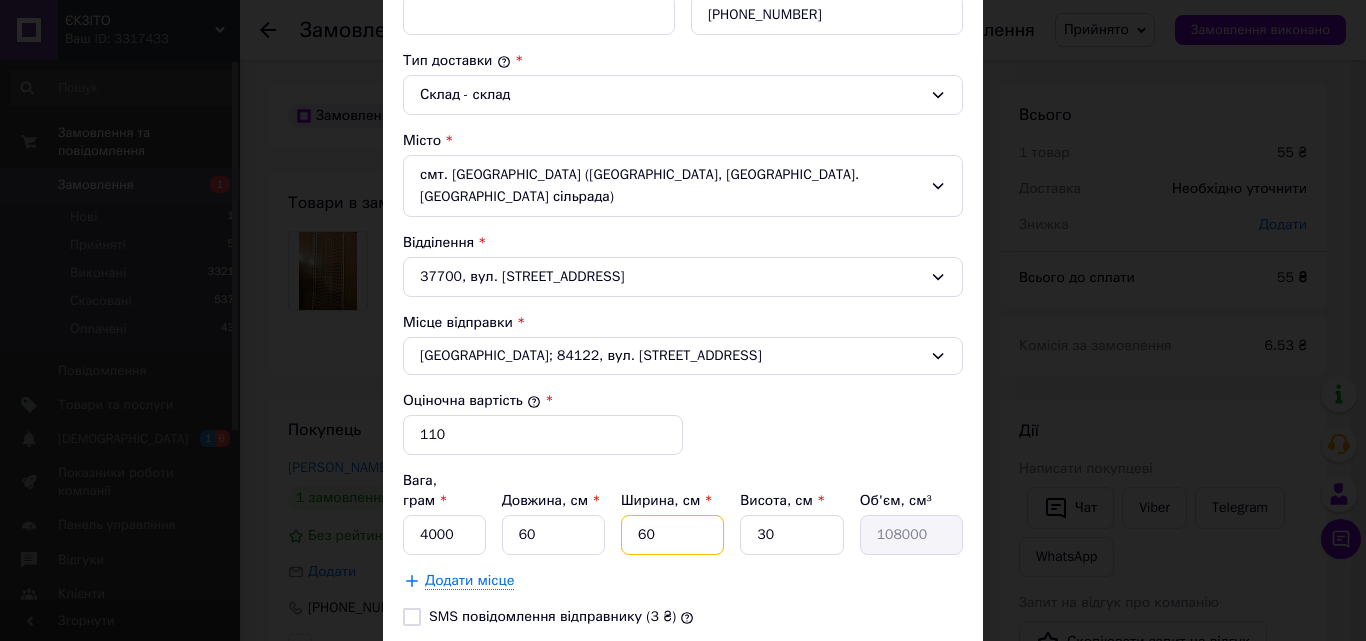 type on "2" 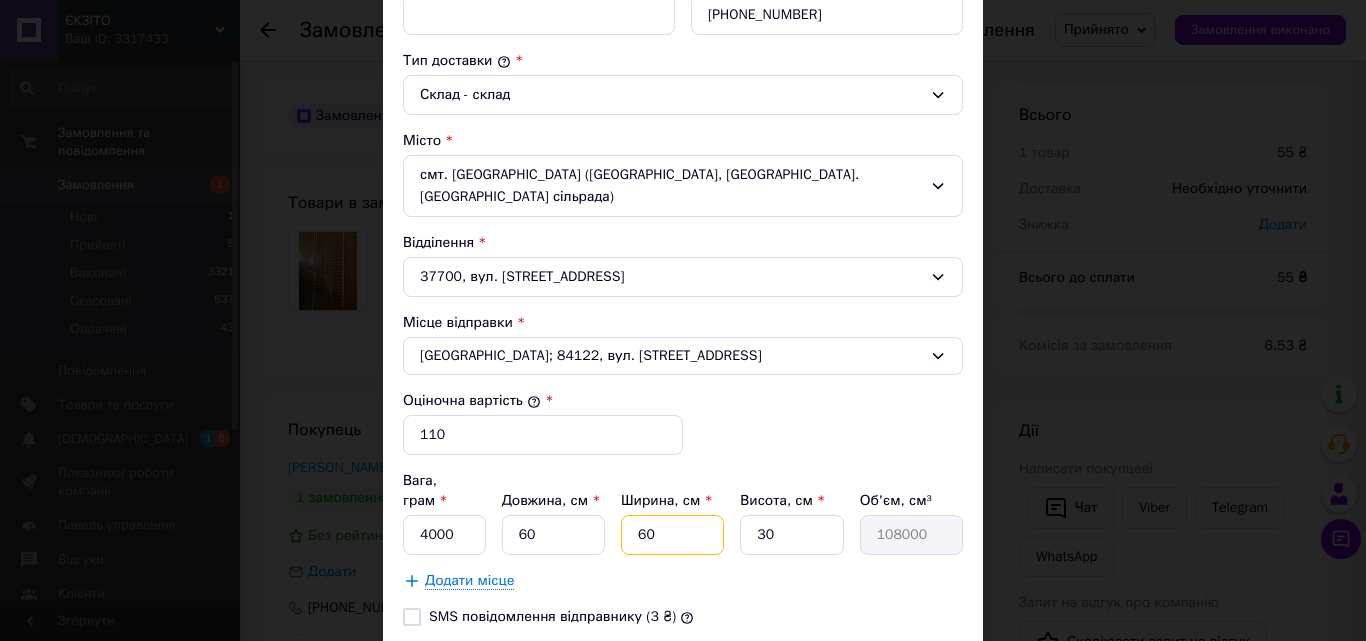 type on "3600" 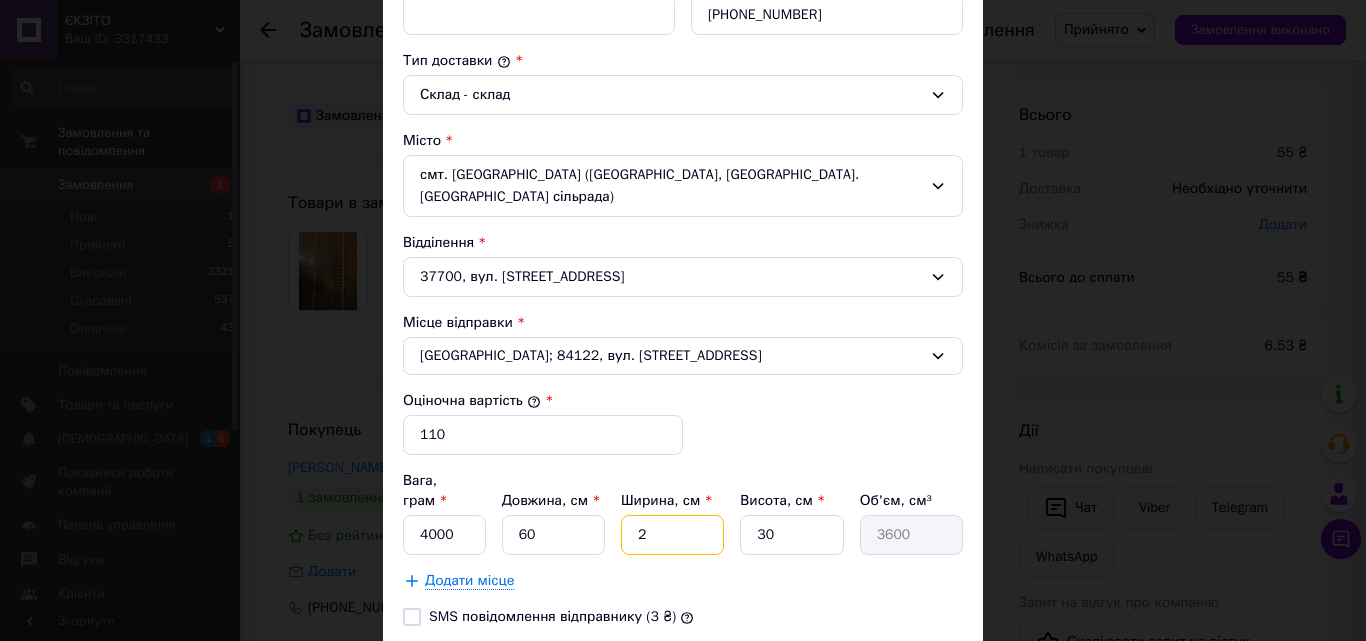 type on "25" 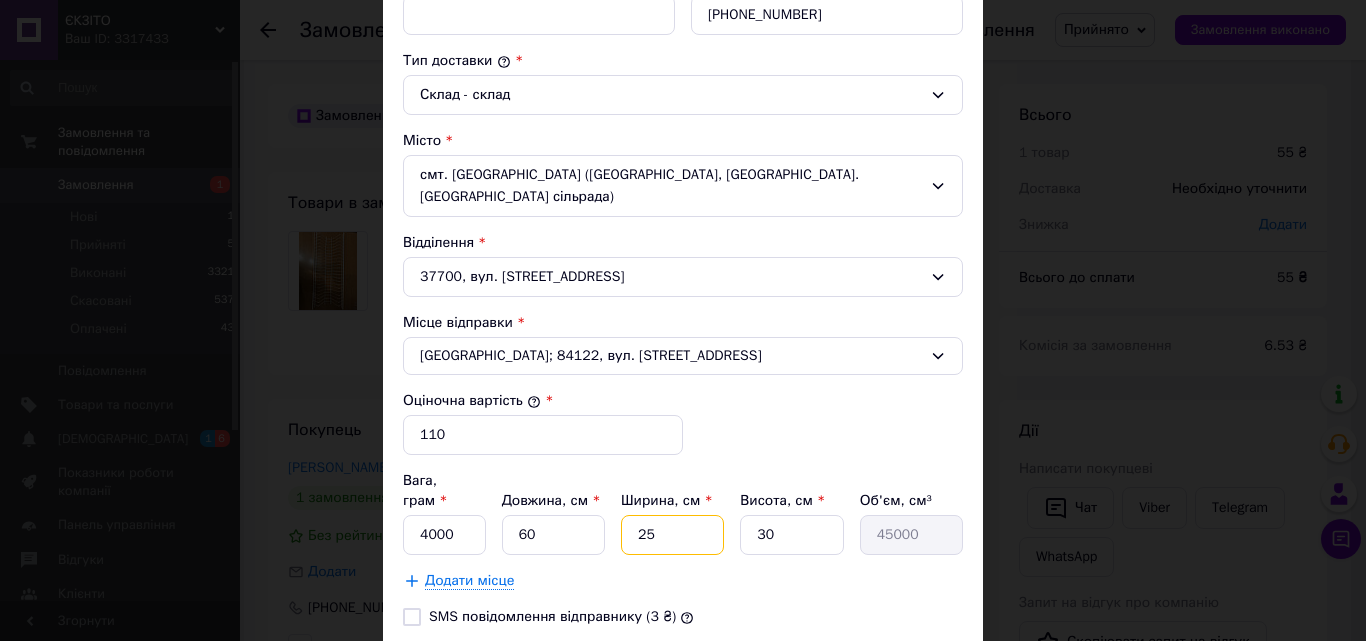 type on "25" 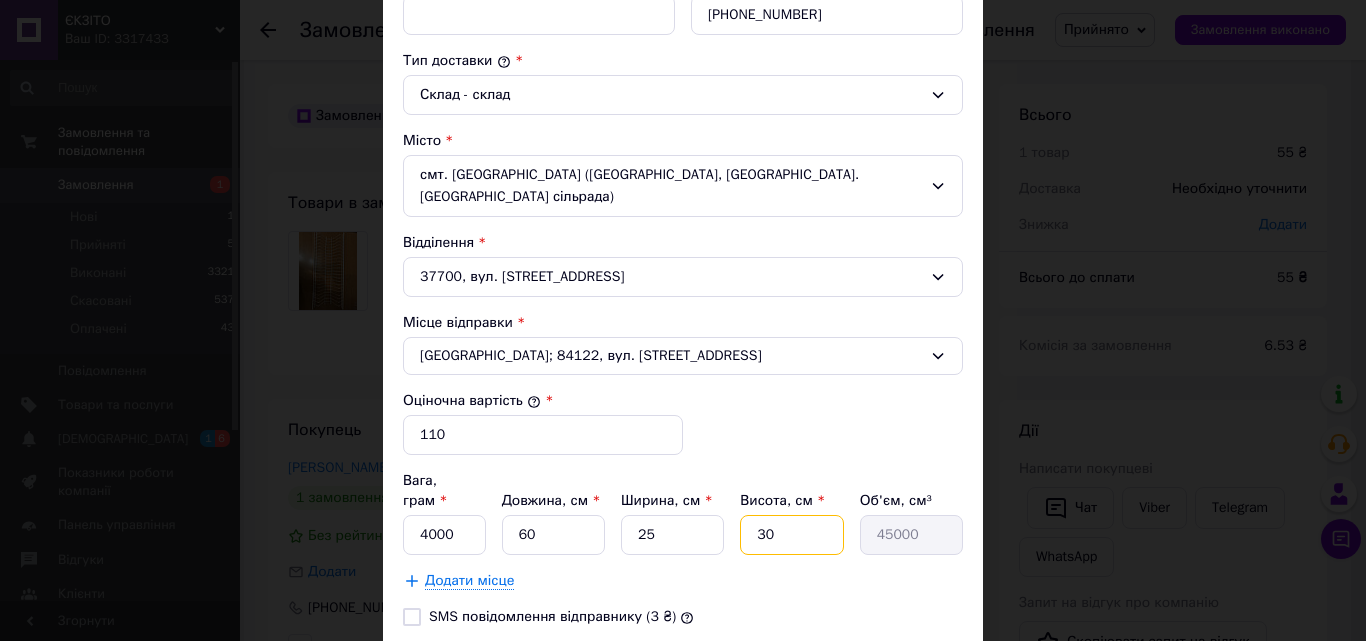 click on "30" at bounding box center [791, 535] 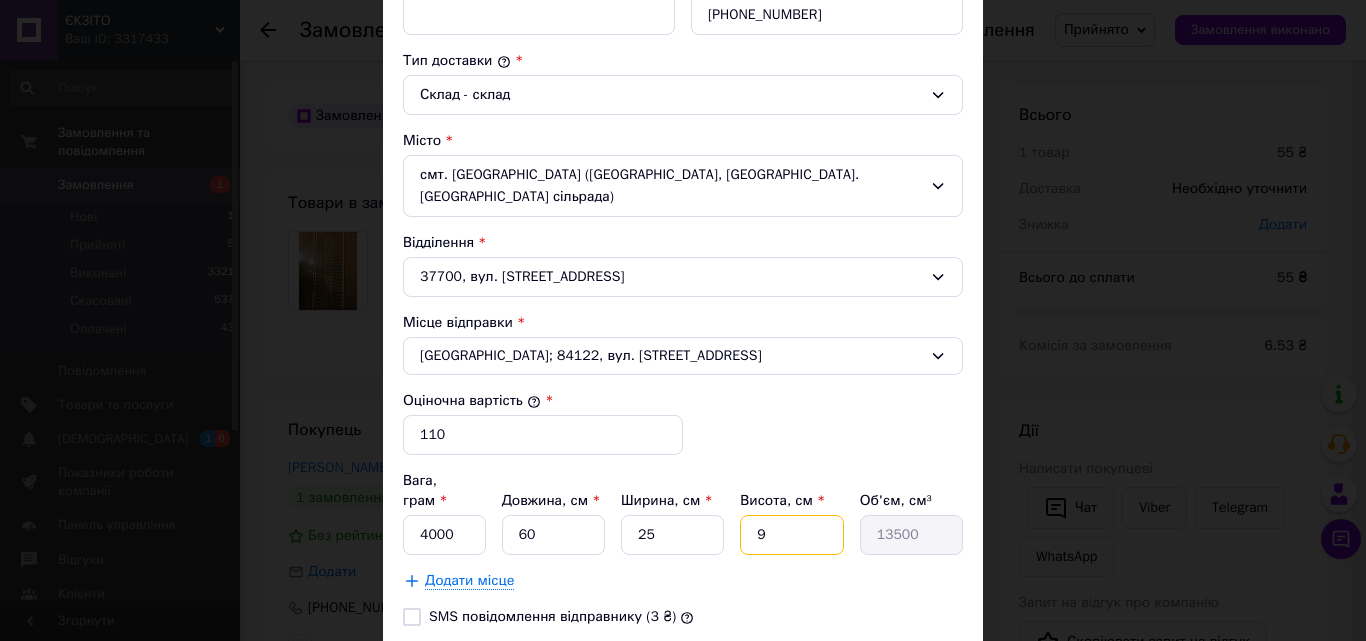 type on "9" 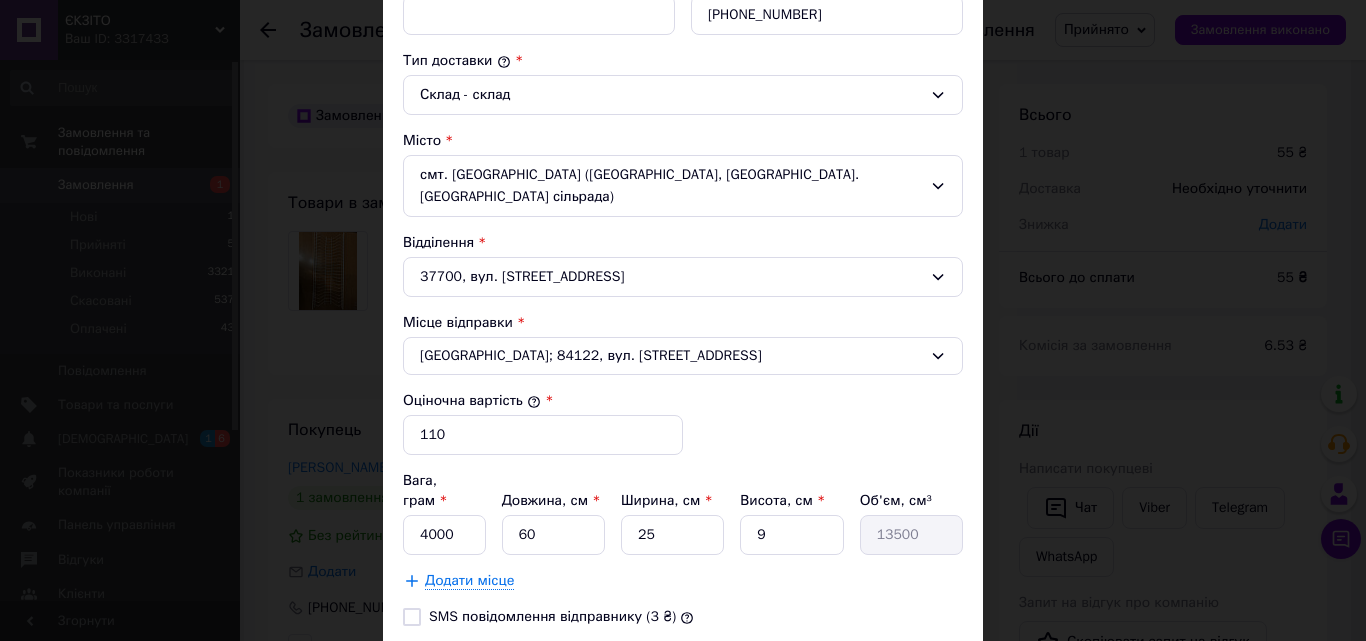 click on "Тариф     * Стандарт Платник   * Отримувач Прізвище отримувача   * Супруненко Ім'я отримувача   * Ірина По батькові отримувача Телефон отримувача   * +380666246215 Тип доставки     * Склад - склад Місто смт. Оржиця (Полтавська обл., Лубенський р-н. Оржицька сільрада) Відділення 37700, вул. Центральна, 18 Місце відправки   * Слов'янськ; 84122, вул. Свободи, 1 Оціночна вартість     * 110 Вага, грам   * 4000 Довжина, см   * 60 Ширина, см   * 25 Висота, см   * 9 Об'єм, см³ 13500 Додати місце SMS повідомлення відправнику (3 ₴)   Сума післяплати     * 55 Платник комісії післяплати Отримувач Відправник" at bounding box center (683, 268) 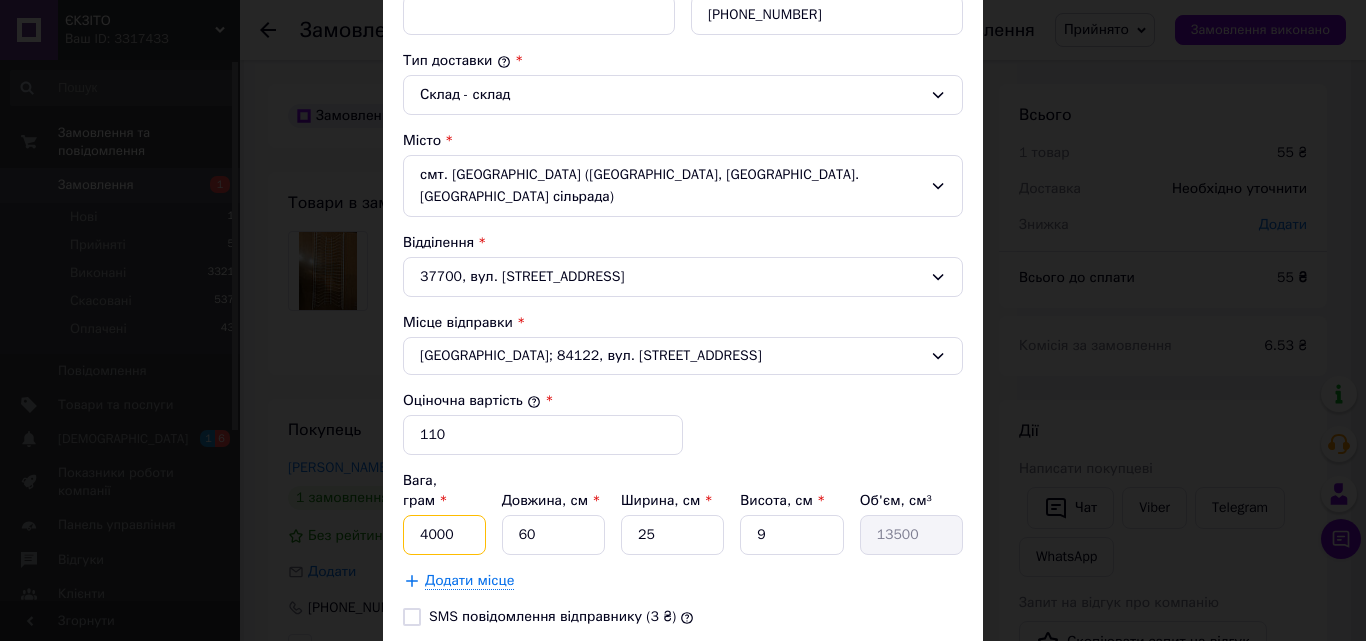 click on "4000" at bounding box center [444, 535] 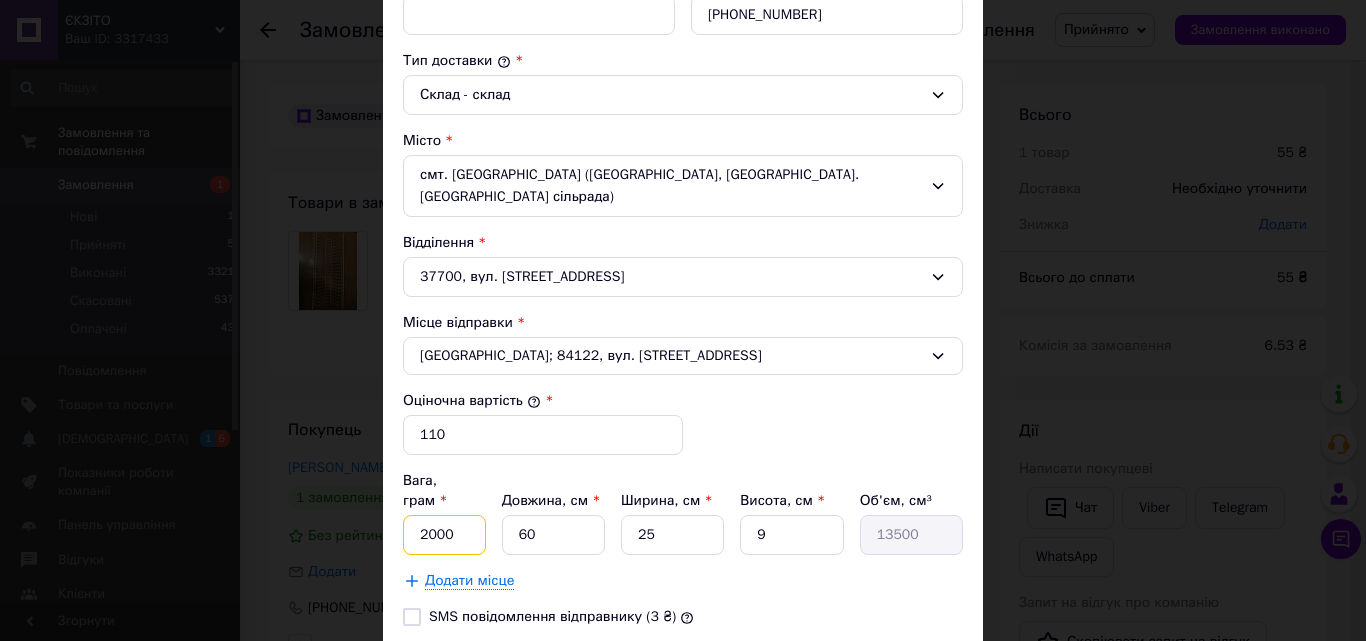 type on "2000" 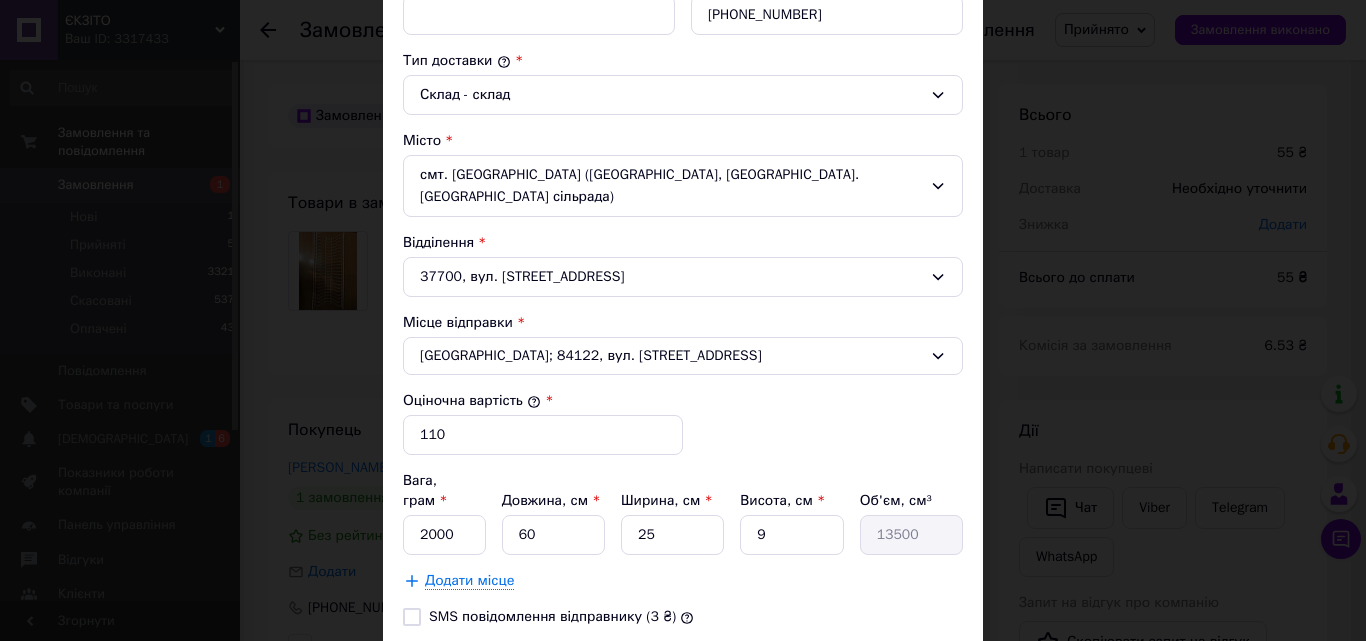 click on "SMS повідомлення відправнику (3 ₴)" at bounding box center [683, 617] 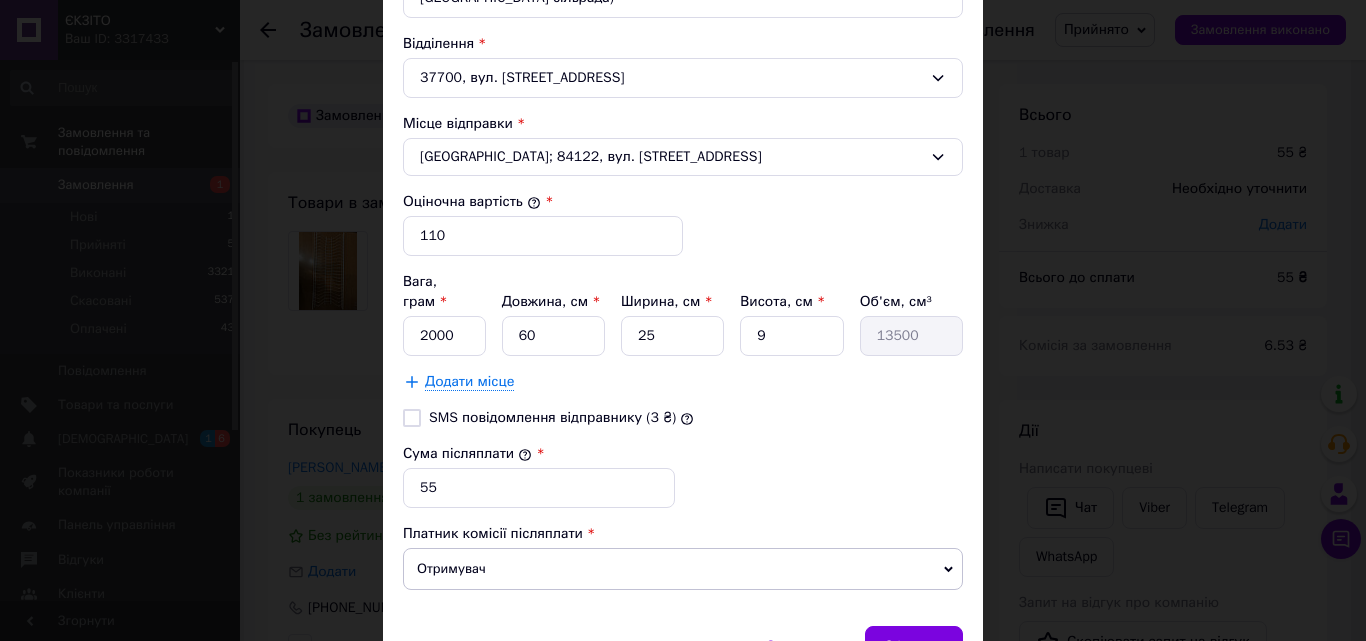 scroll, scrollTop: 700, scrollLeft: 0, axis: vertical 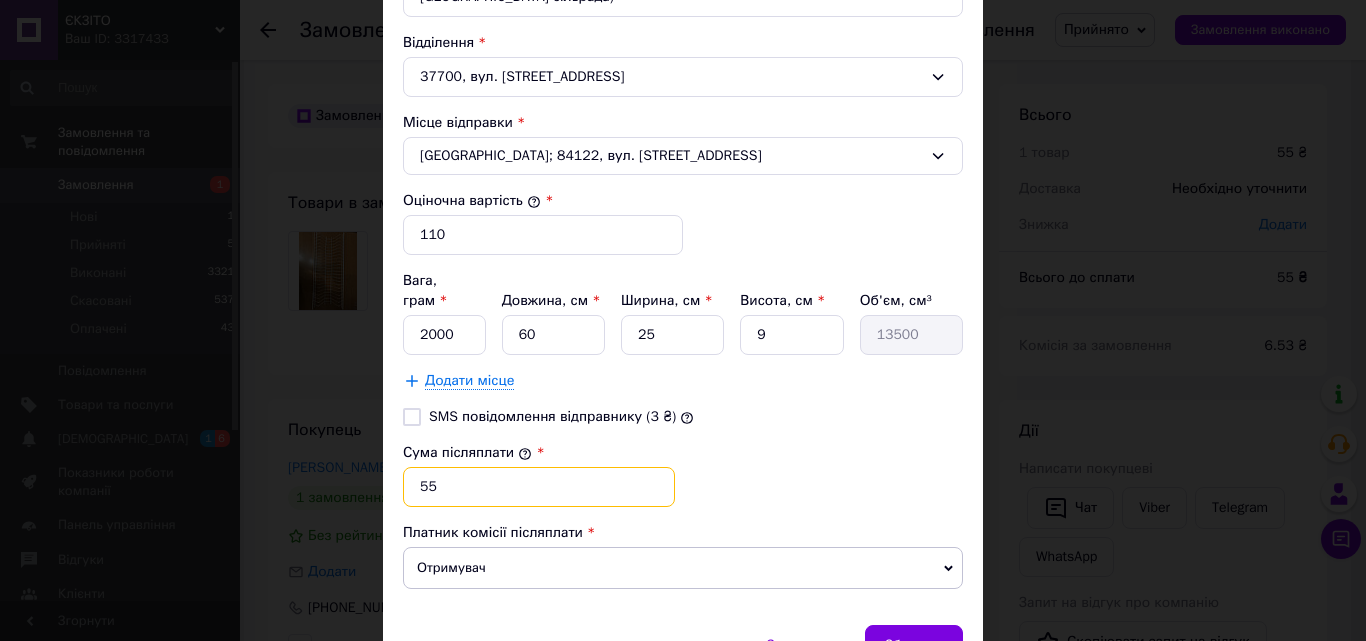 click on "55" at bounding box center [539, 487] 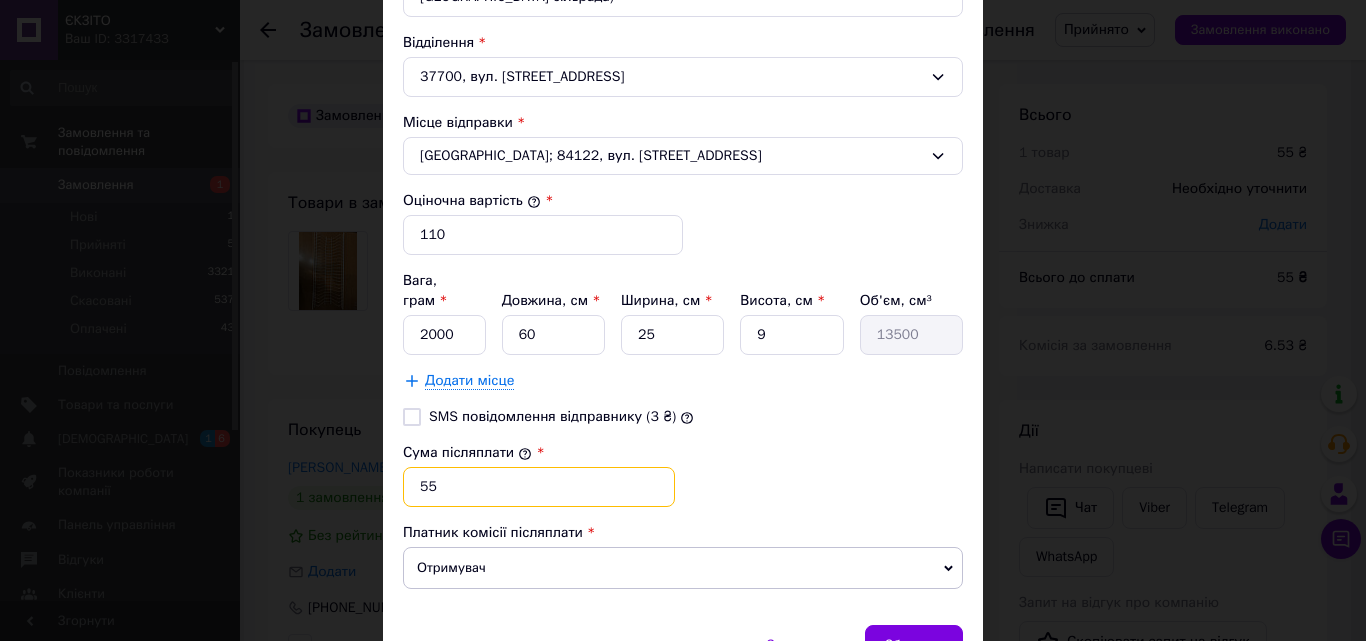 click on "55" at bounding box center (539, 487) 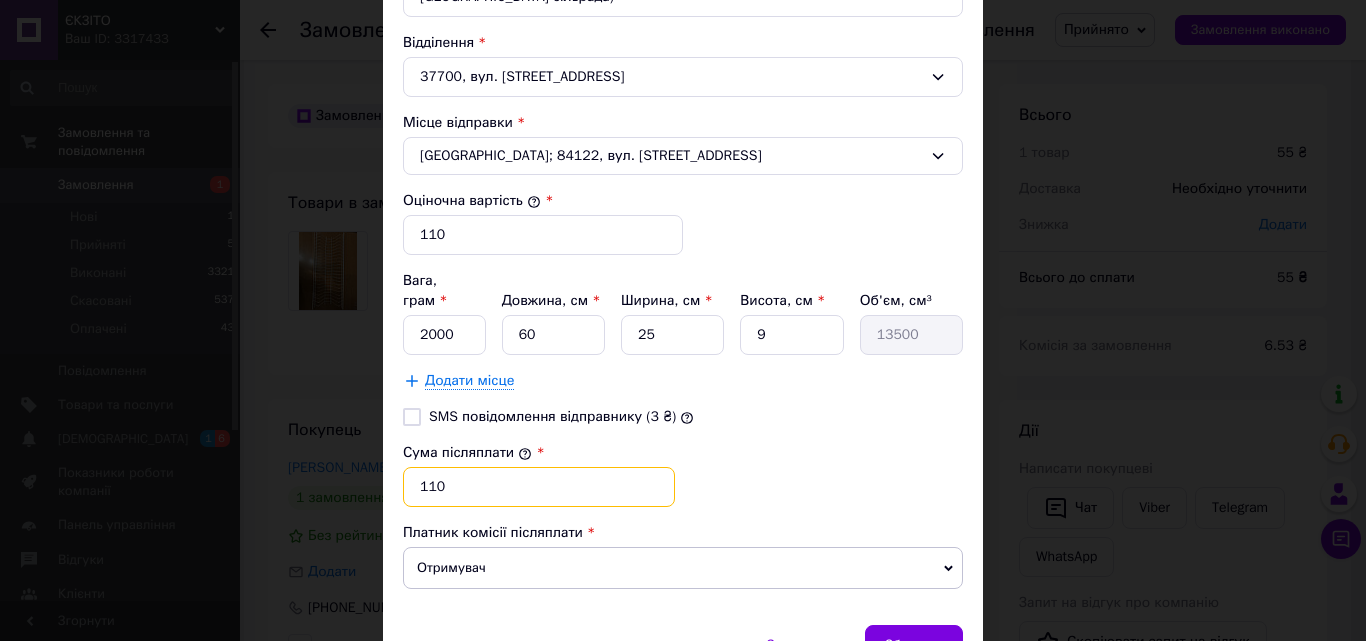 type on "110" 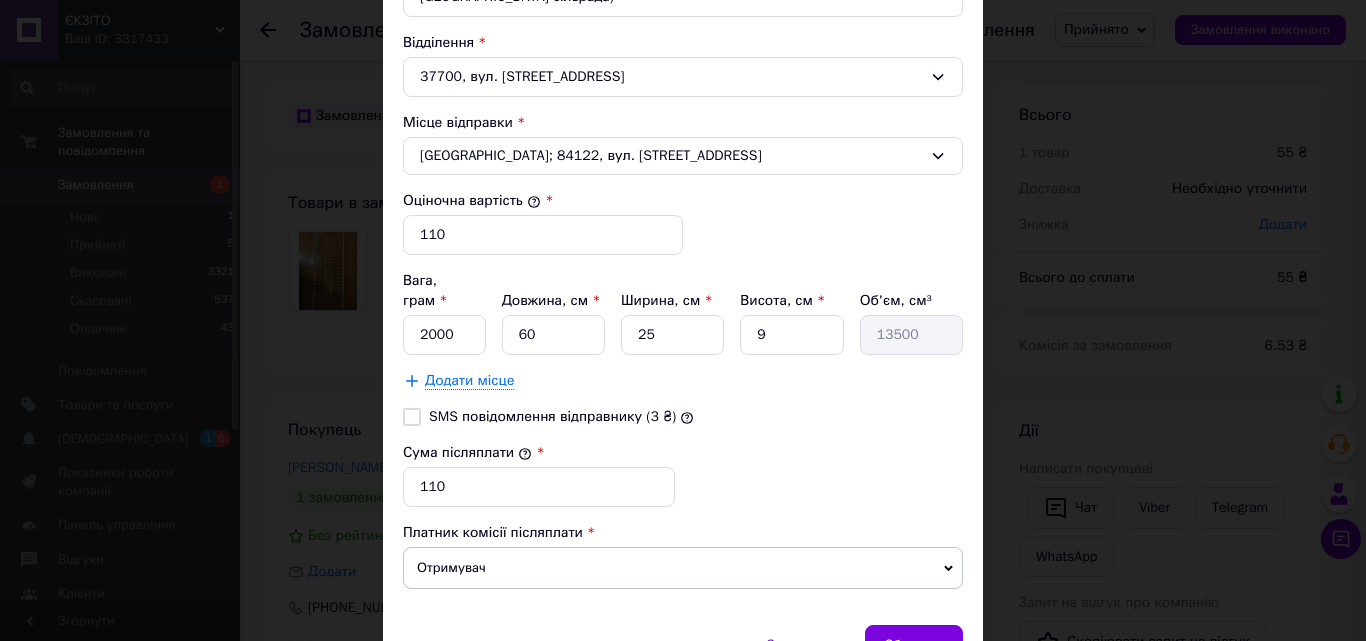 click on "Сума післяплати     * 110" at bounding box center [683, 475] 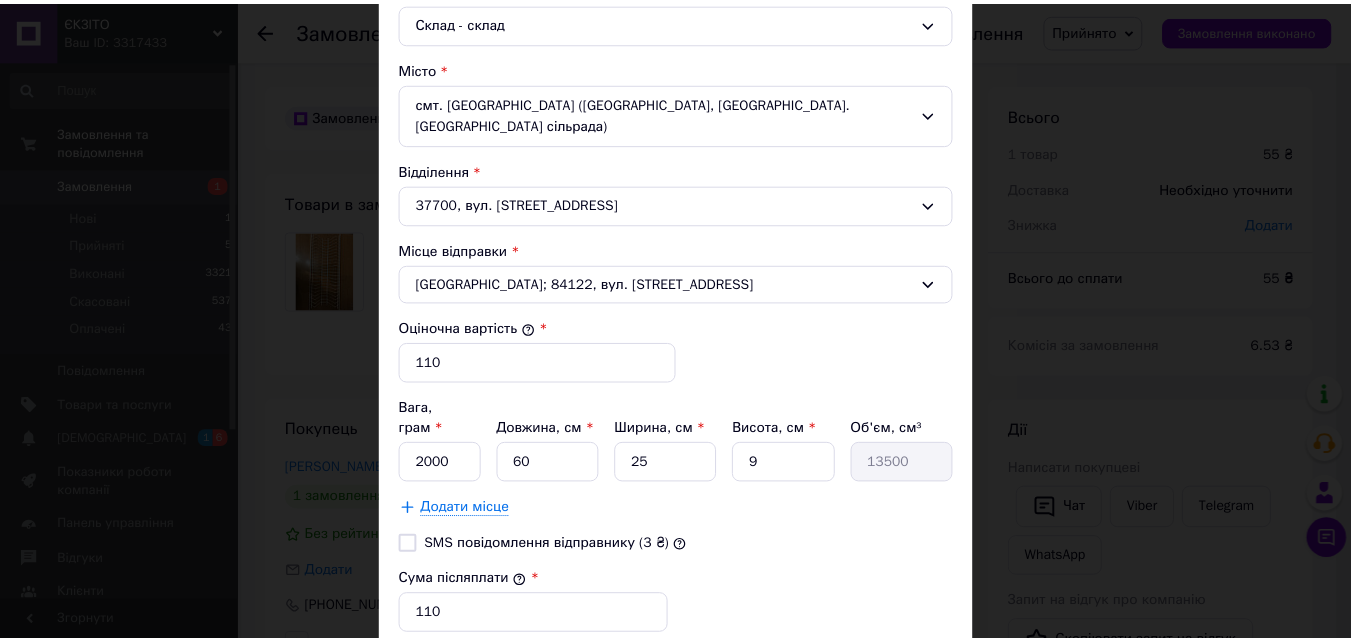 scroll, scrollTop: 772, scrollLeft: 0, axis: vertical 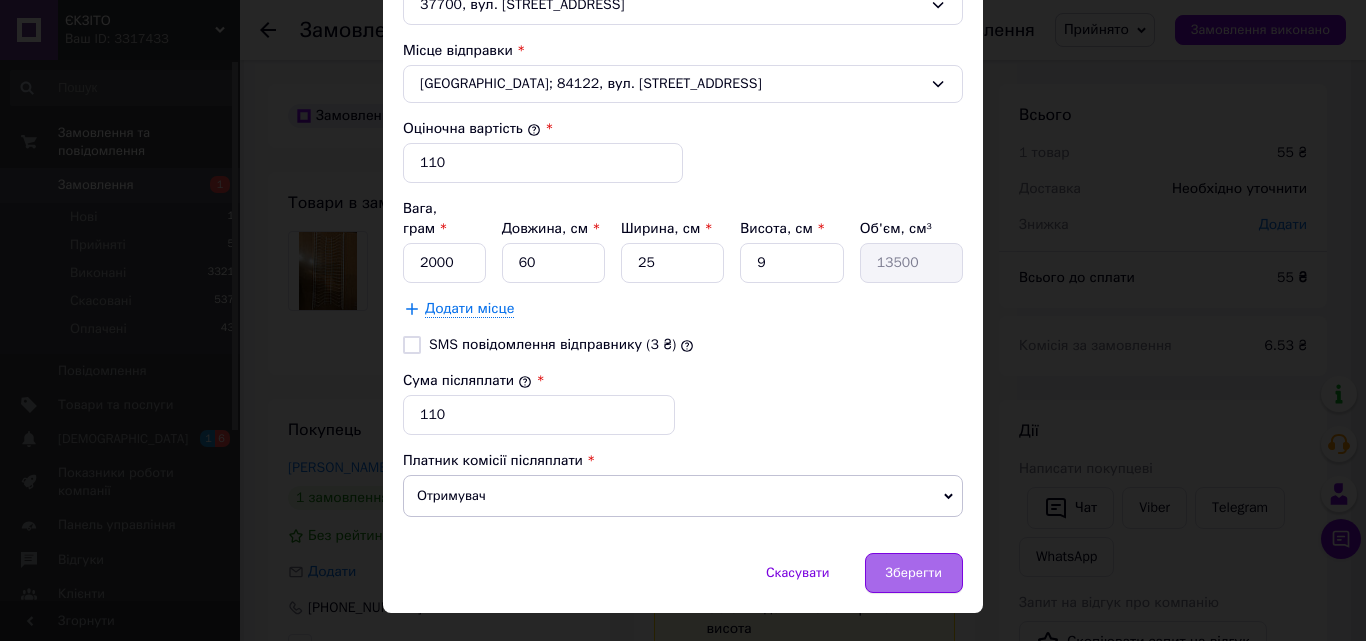 click on "Зберегти" at bounding box center (914, 573) 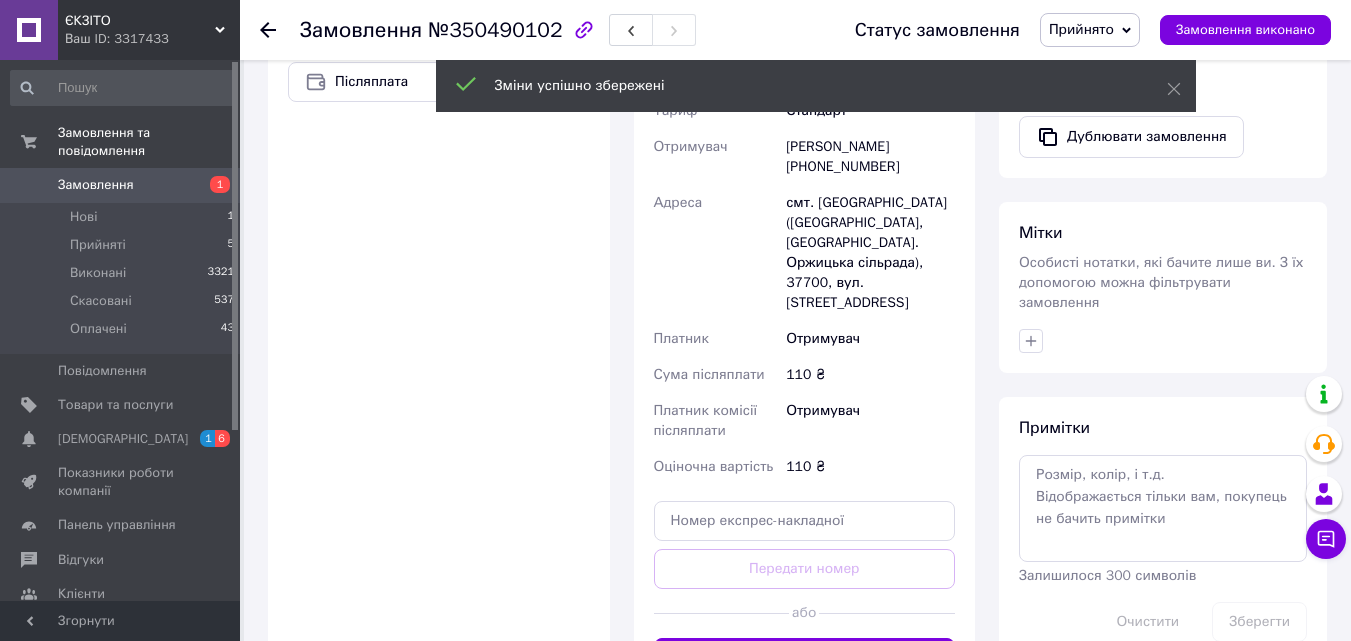scroll, scrollTop: 700, scrollLeft: 0, axis: vertical 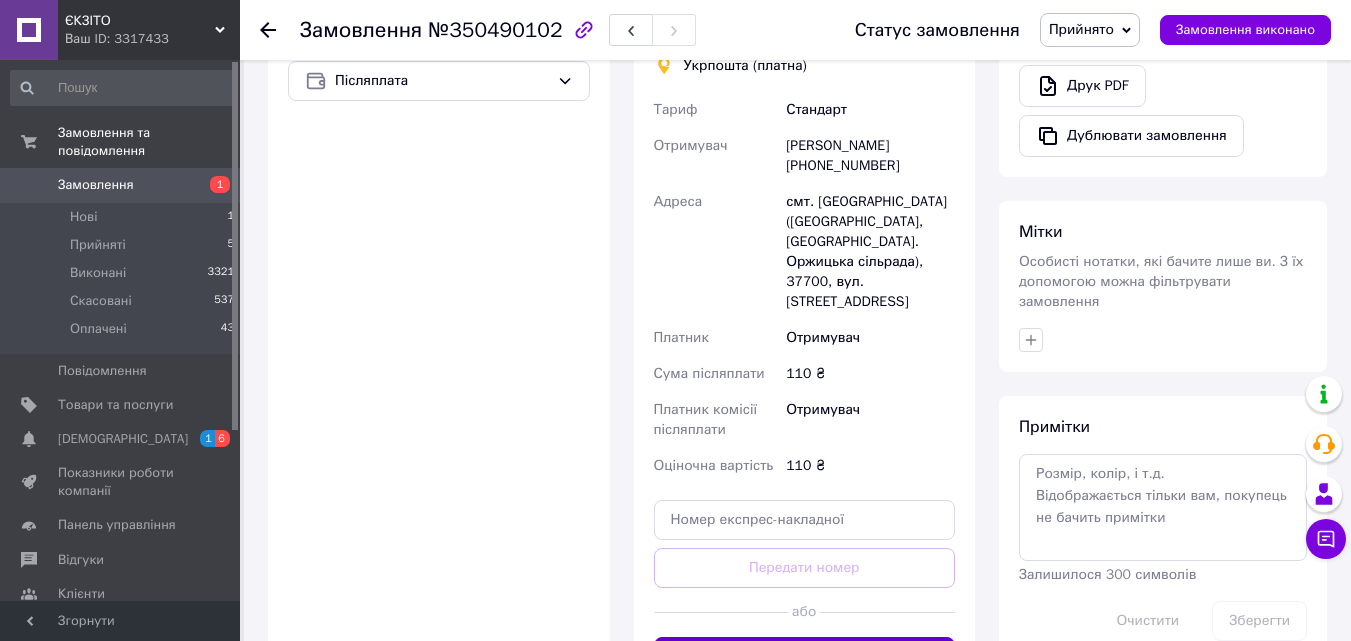 click on "Створити ярлик" at bounding box center [805, 657] 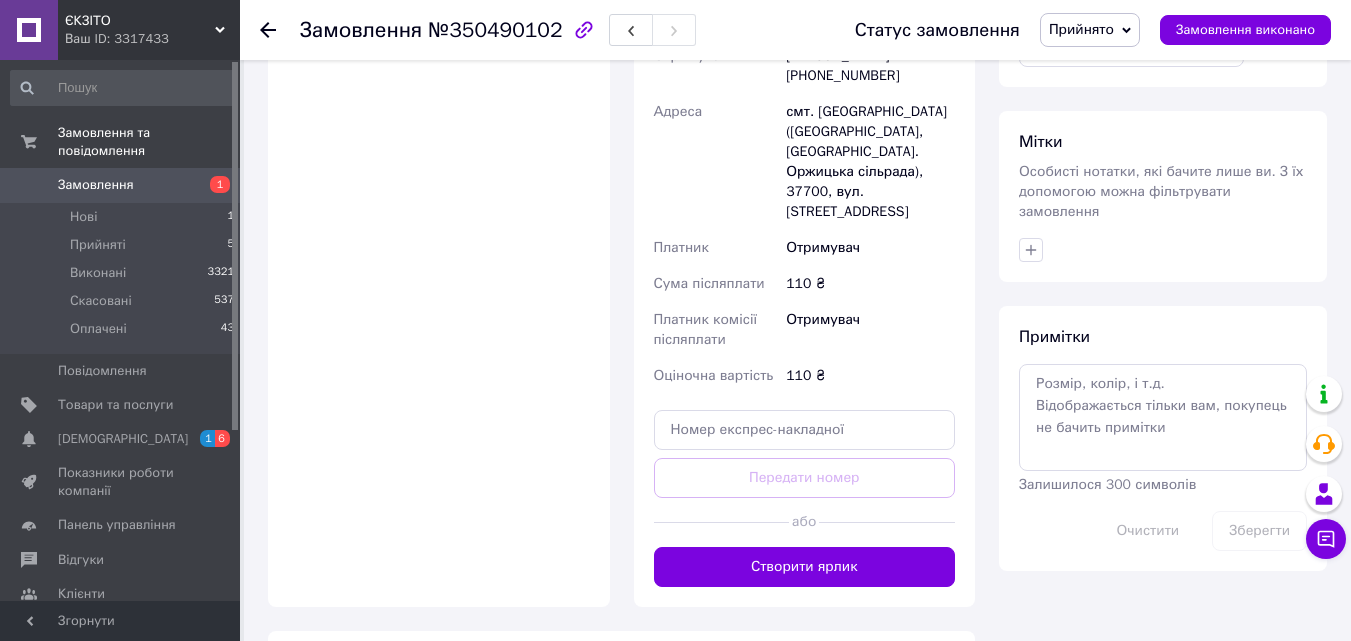 scroll, scrollTop: 800, scrollLeft: 0, axis: vertical 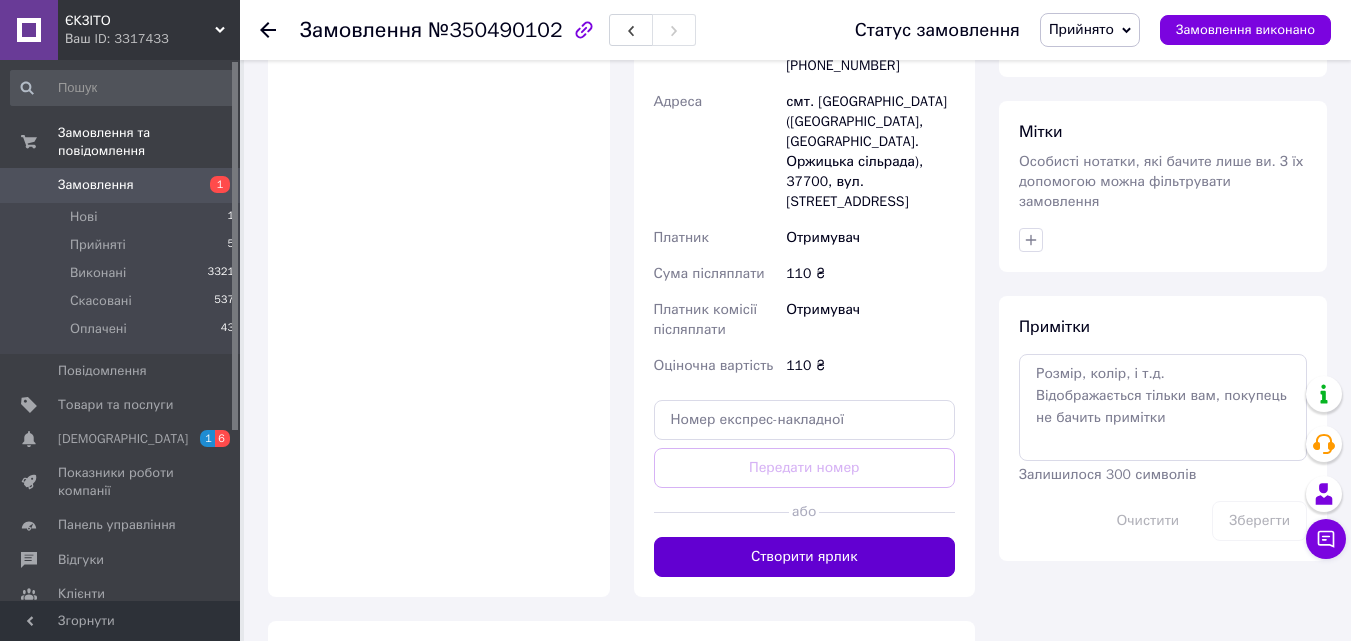 click on "Створити ярлик" at bounding box center (805, 557) 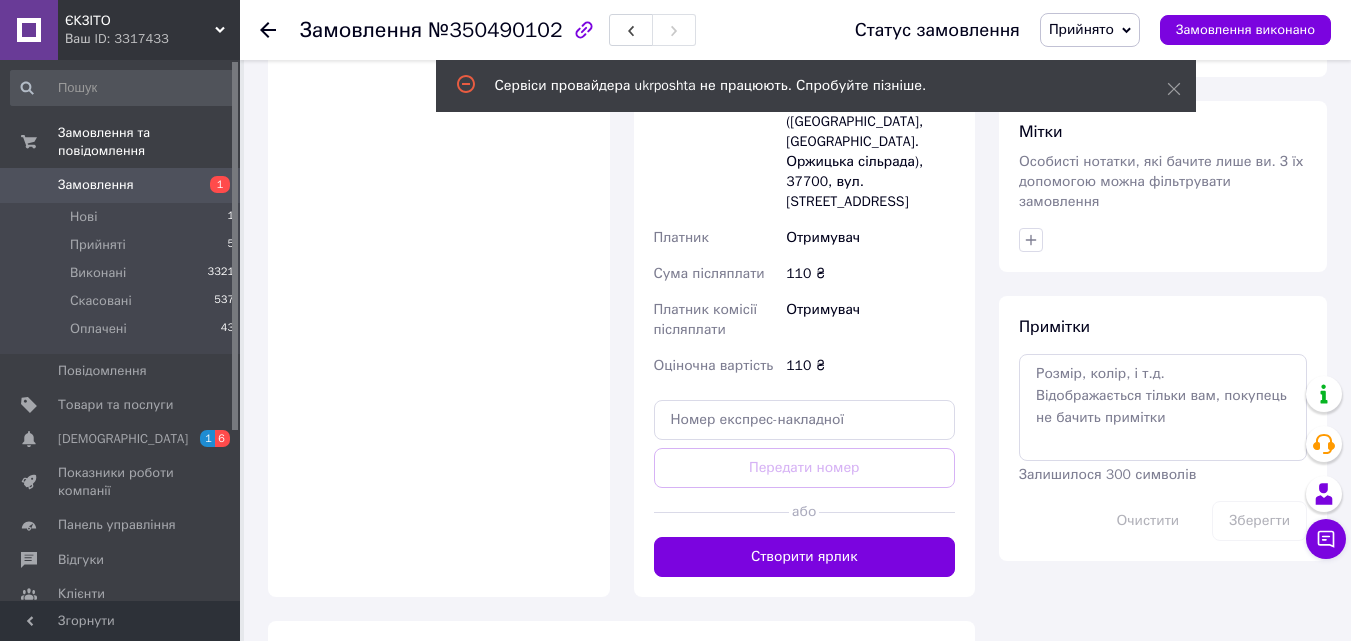scroll, scrollTop: 700, scrollLeft: 0, axis: vertical 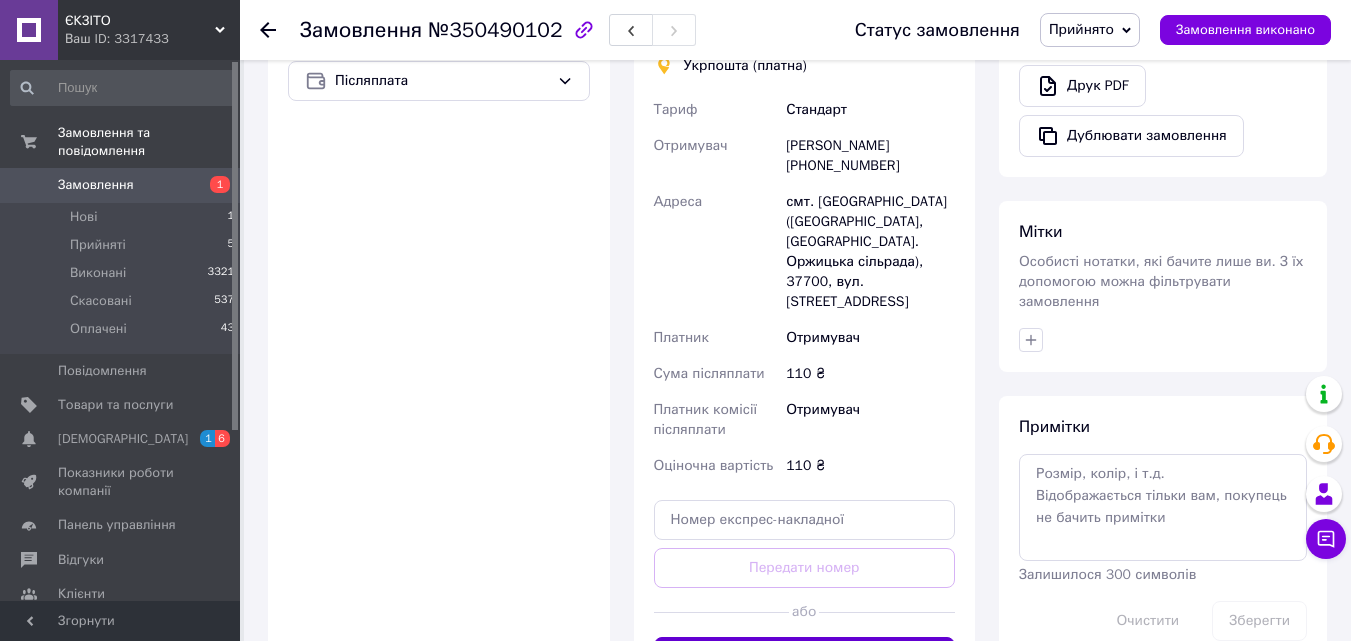 click on "Створити ярлик" at bounding box center (805, 657) 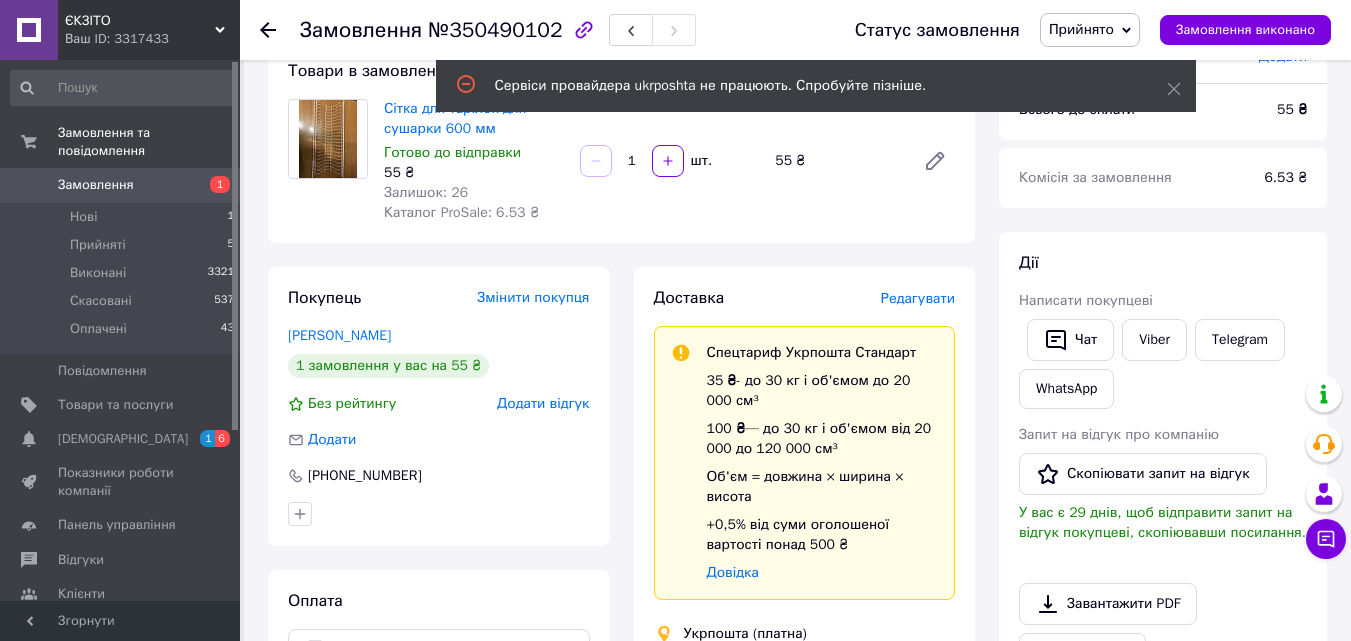 scroll, scrollTop: 100, scrollLeft: 0, axis: vertical 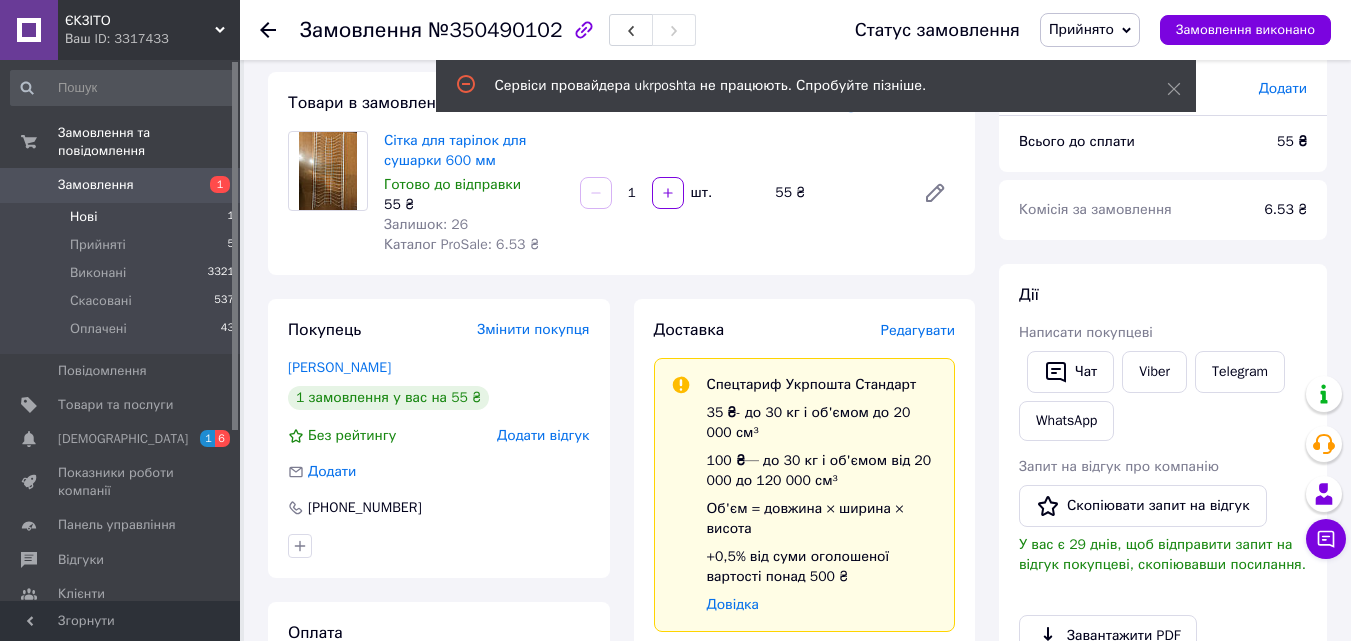 click on "Нові" at bounding box center (83, 217) 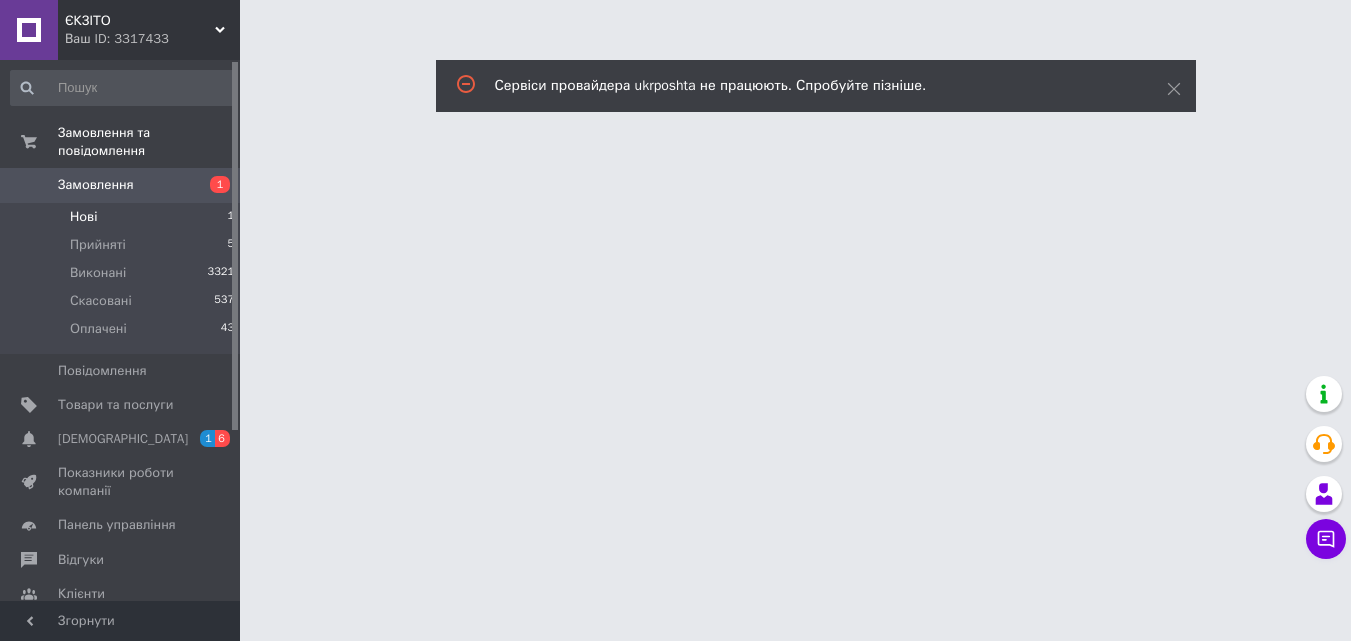 scroll, scrollTop: 0, scrollLeft: 0, axis: both 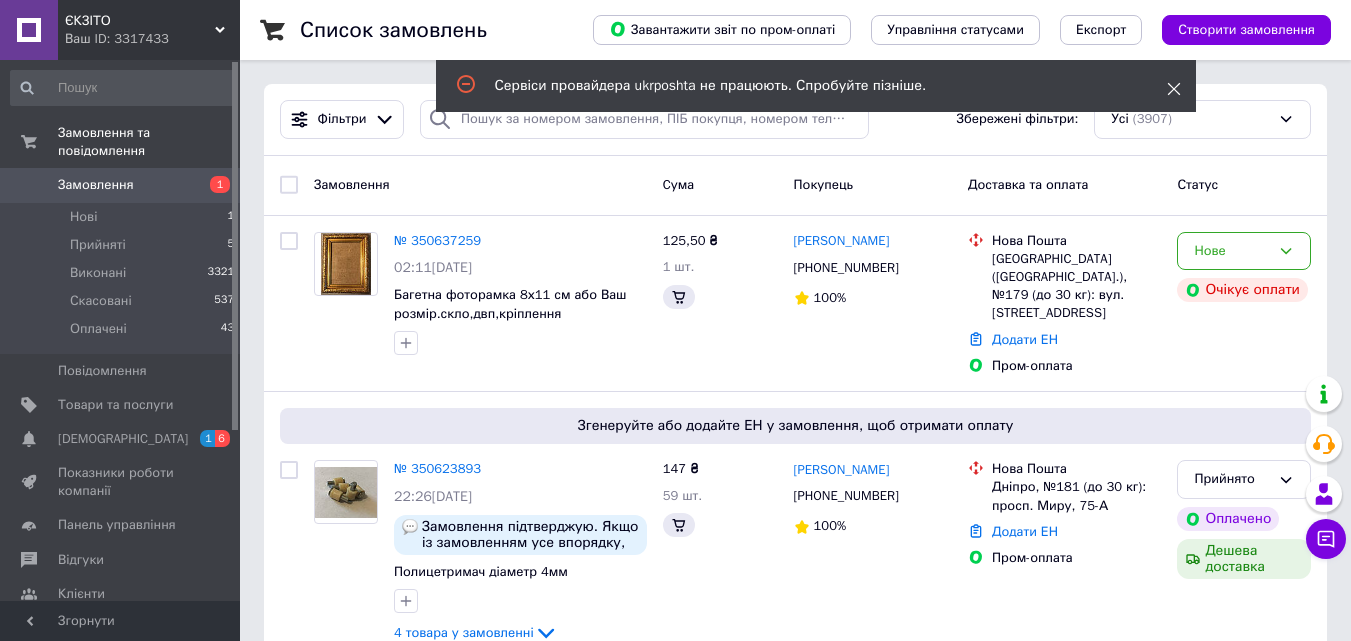 click 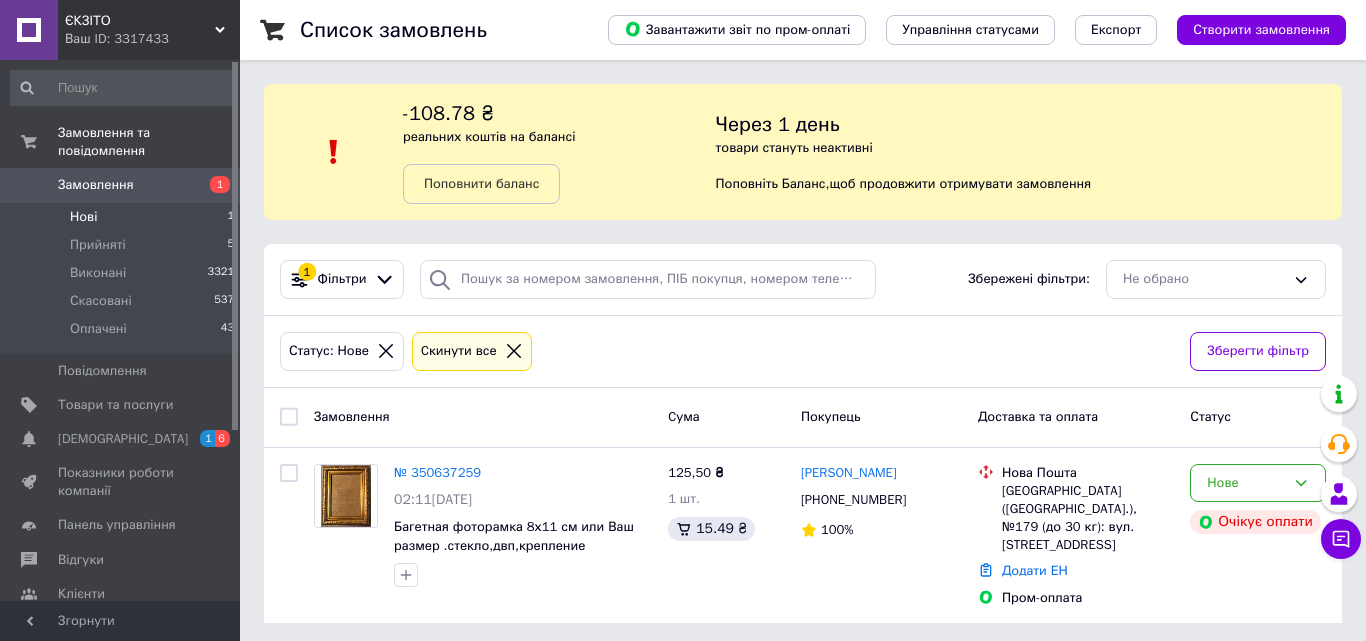 click on "Статус: Нове Cкинути все" at bounding box center [727, 351] 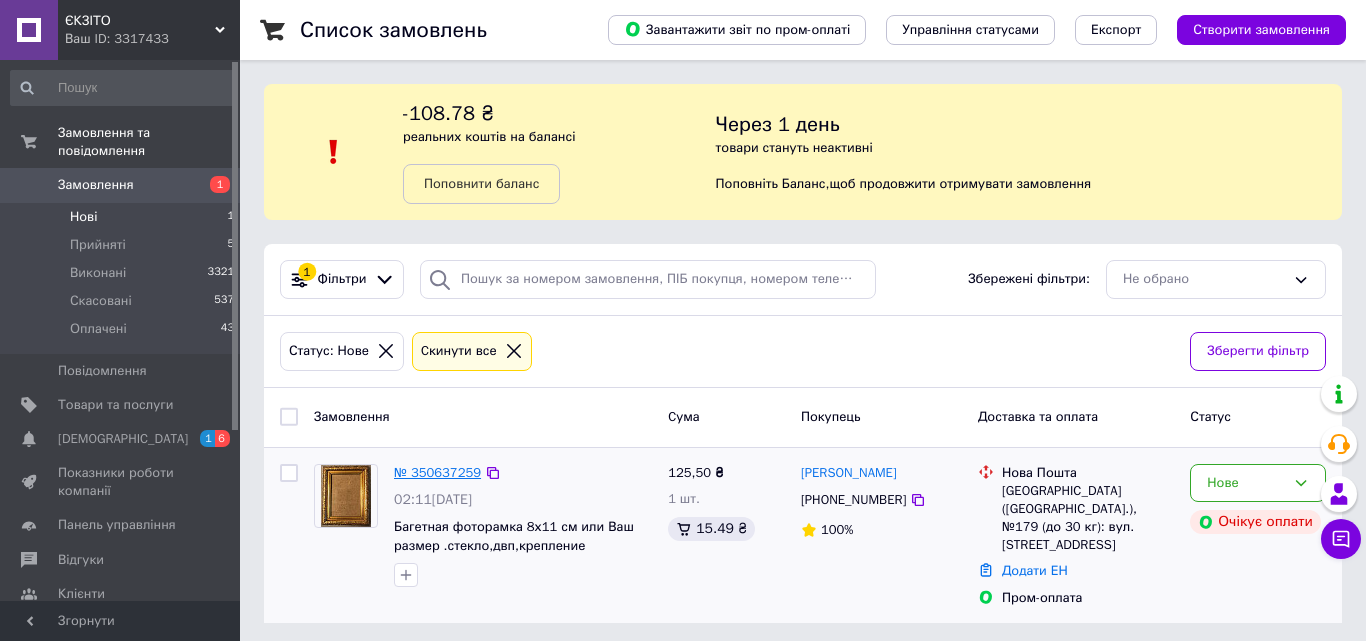 click on "№ 350637259" at bounding box center (437, 472) 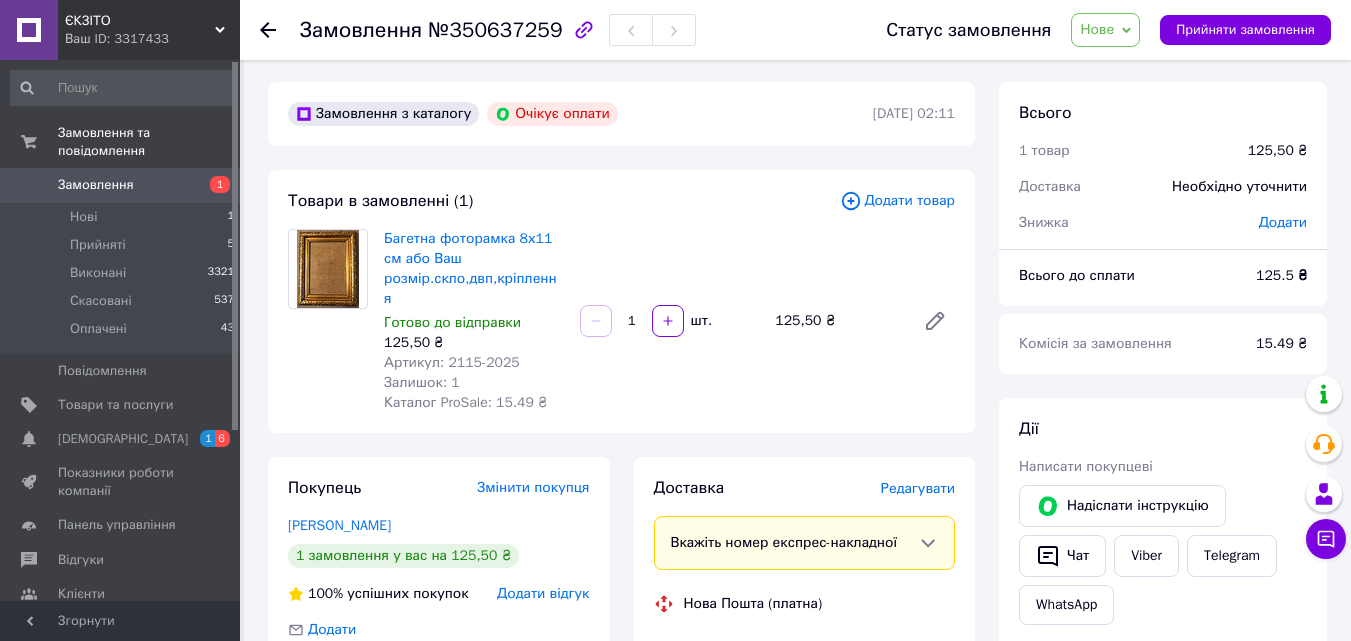 scroll, scrollTop: 0, scrollLeft: 0, axis: both 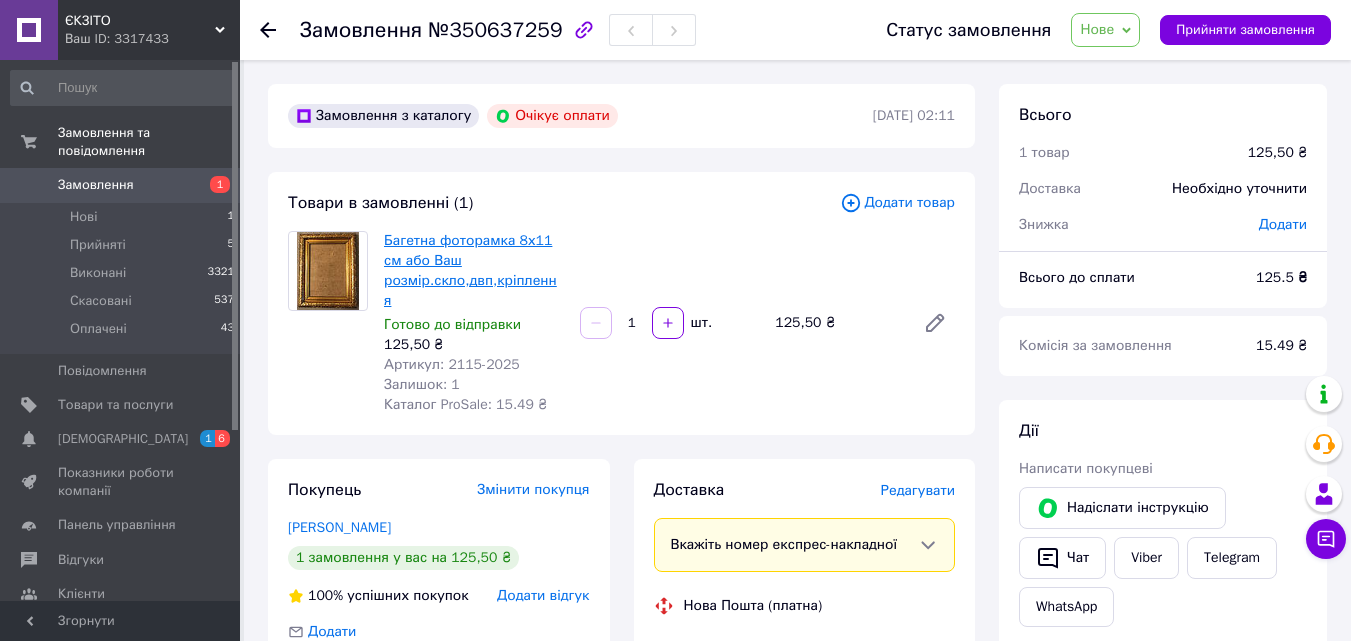 click on "Багетна фоторамка 8х11 см або Ваш розмір.скло,двп,кріплення" at bounding box center [470, 270] 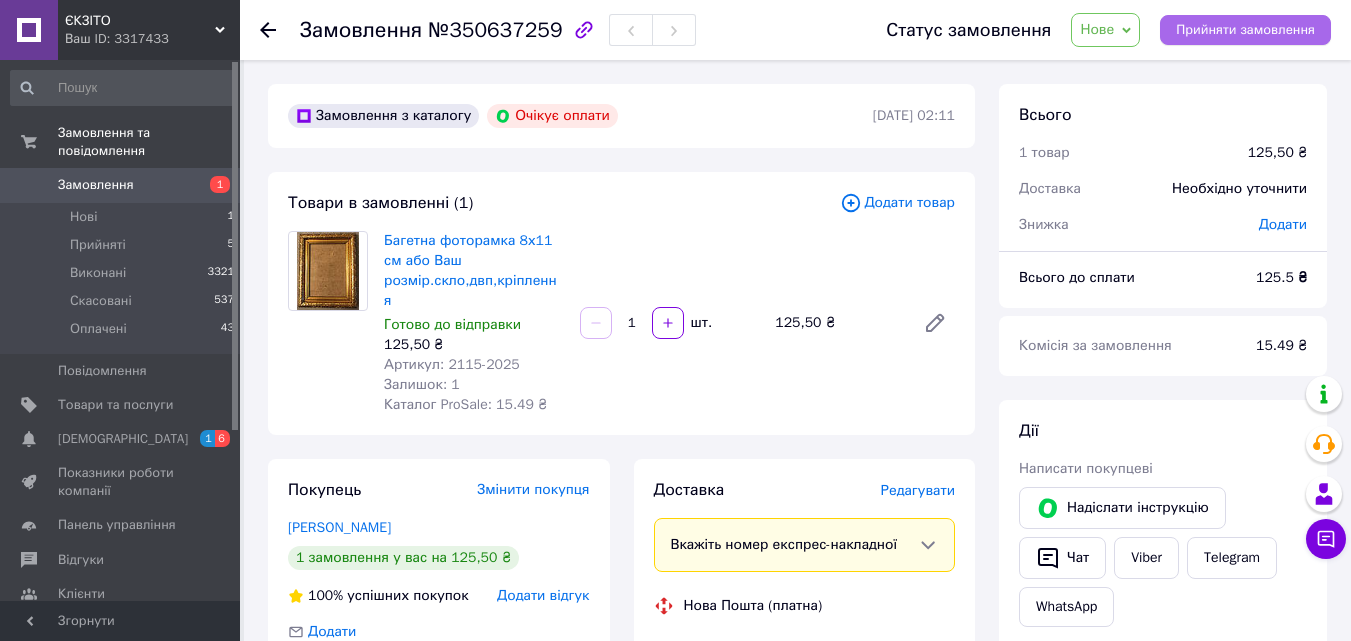 click on "Прийняти замовлення" at bounding box center [1245, 30] 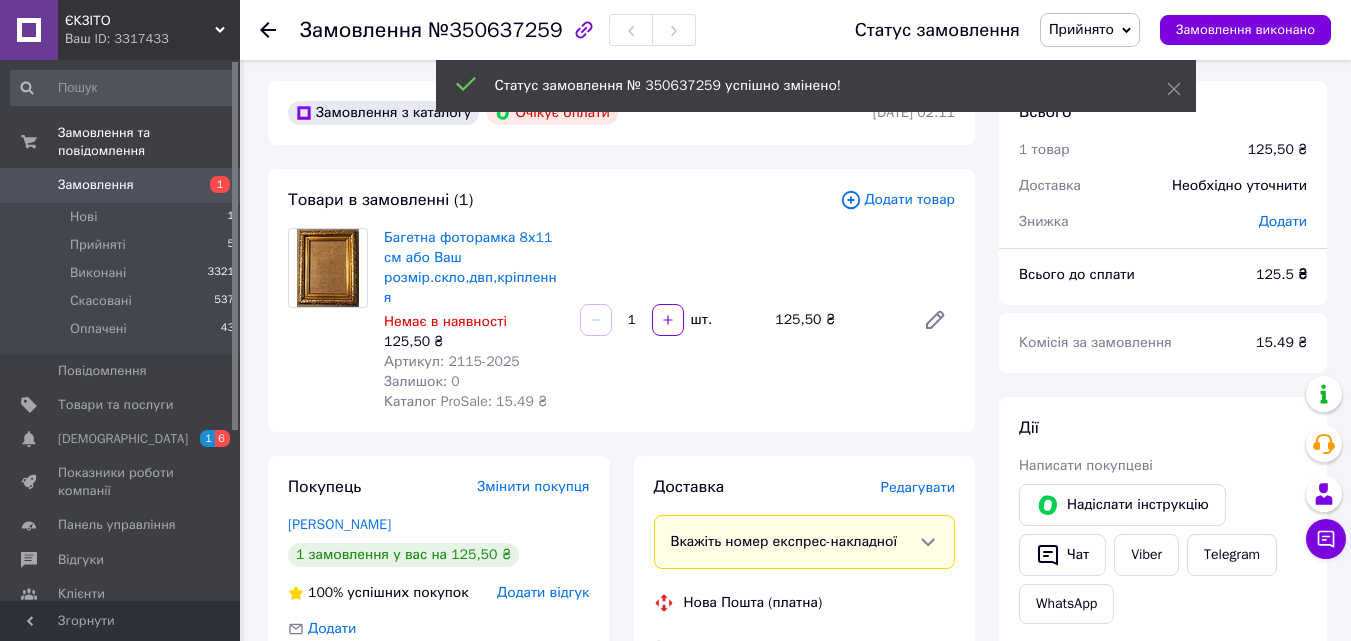 scroll, scrollTop: 0, scrollLeft: 0, axis: both 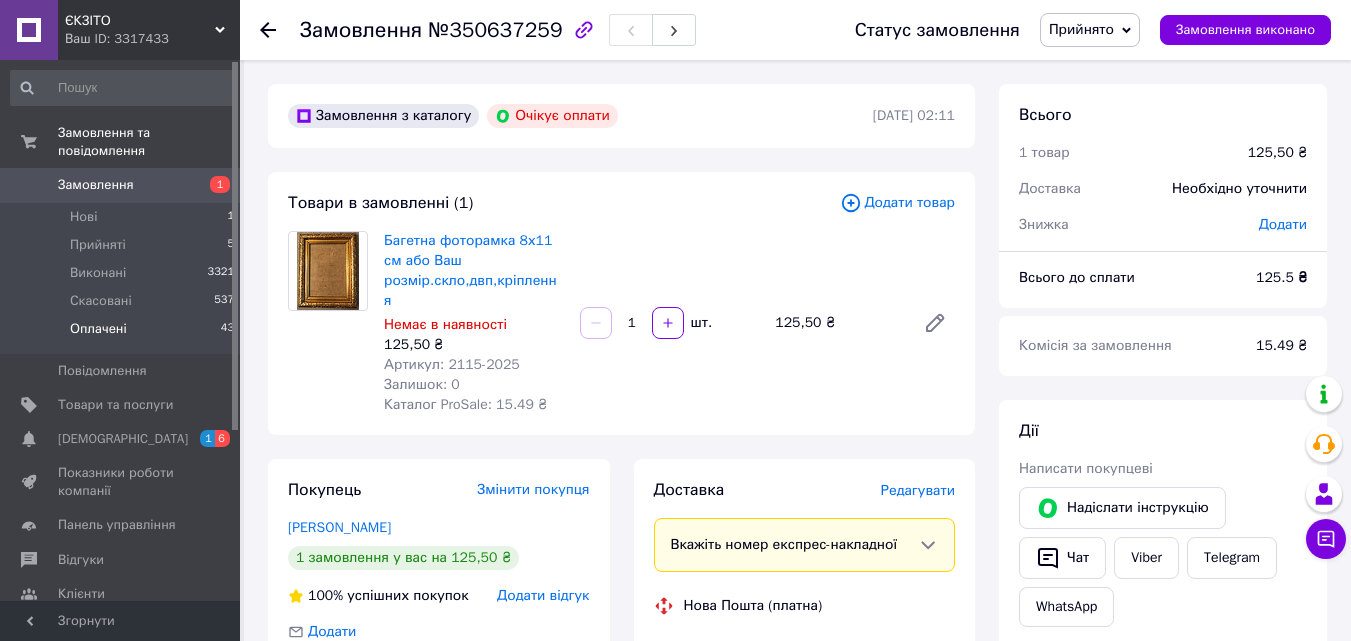 click on "Оплачені 43" at bounding box center [123, 334] 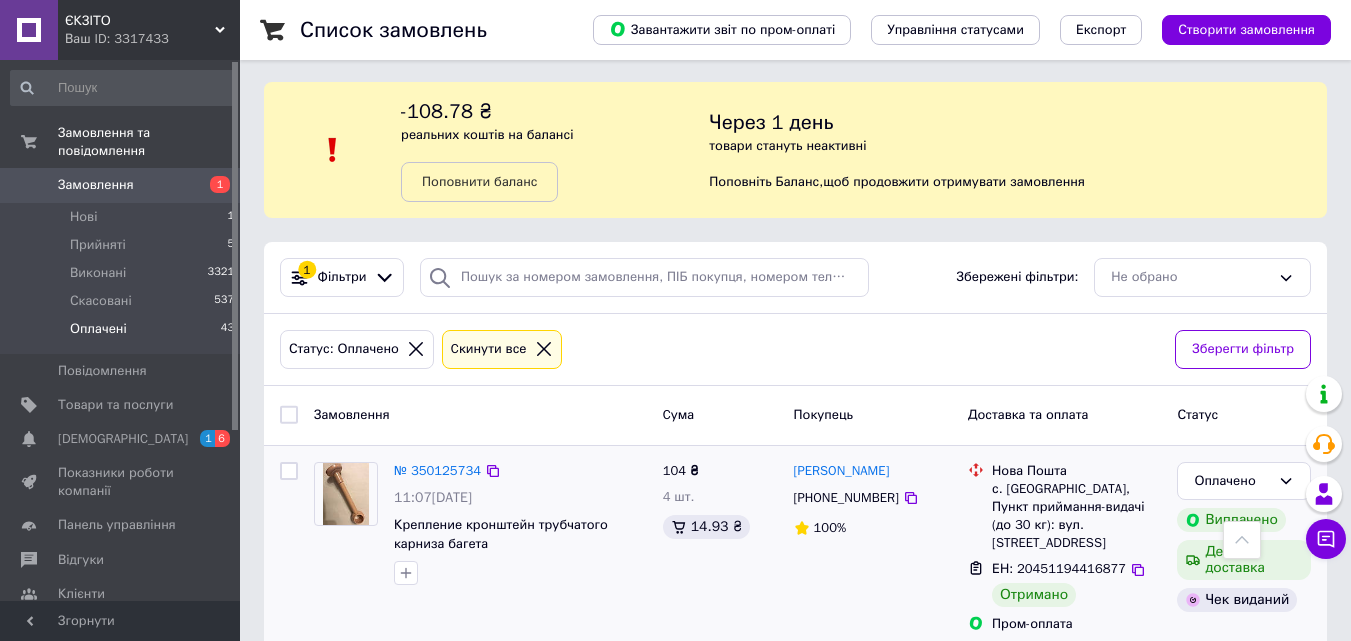 scroll, scrollTop: 0, scrollLeft: 0, axis: both 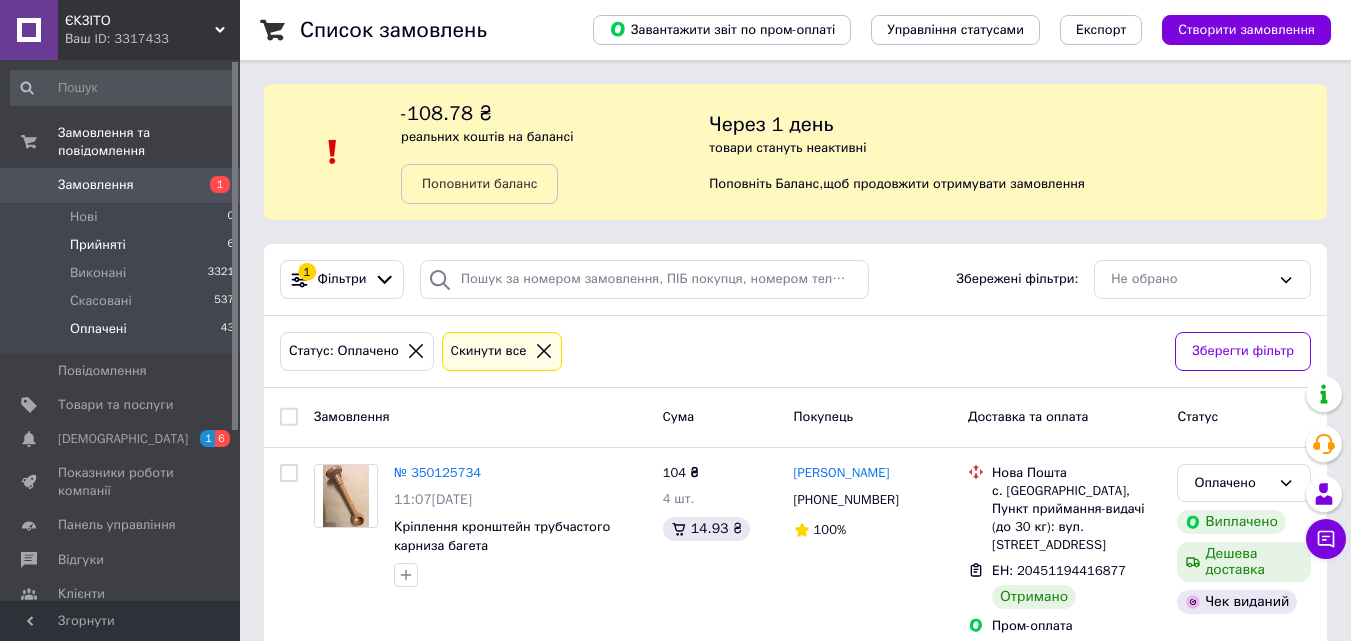 click on "Прийняті" at bounding box center (98, 245) 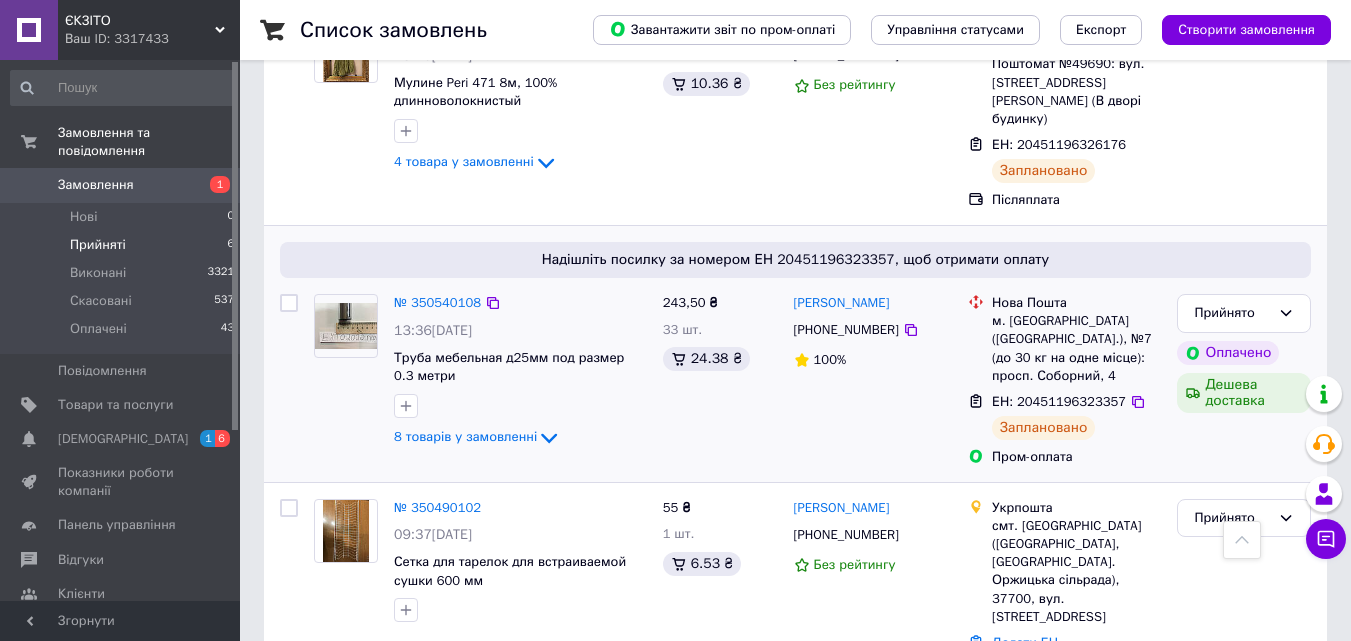 scroll, scrollTop: 1125, scrollLeft: 0, axis: vertical 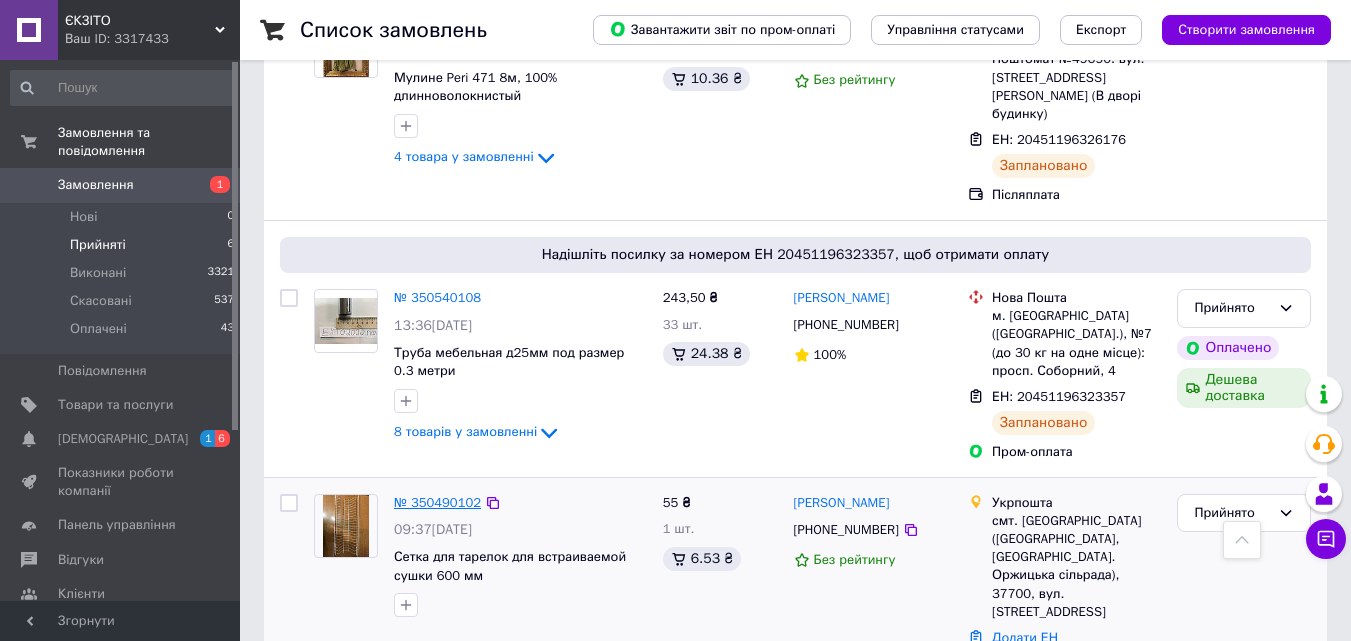click on "№ 350490102" at bounding box center [437, 502] 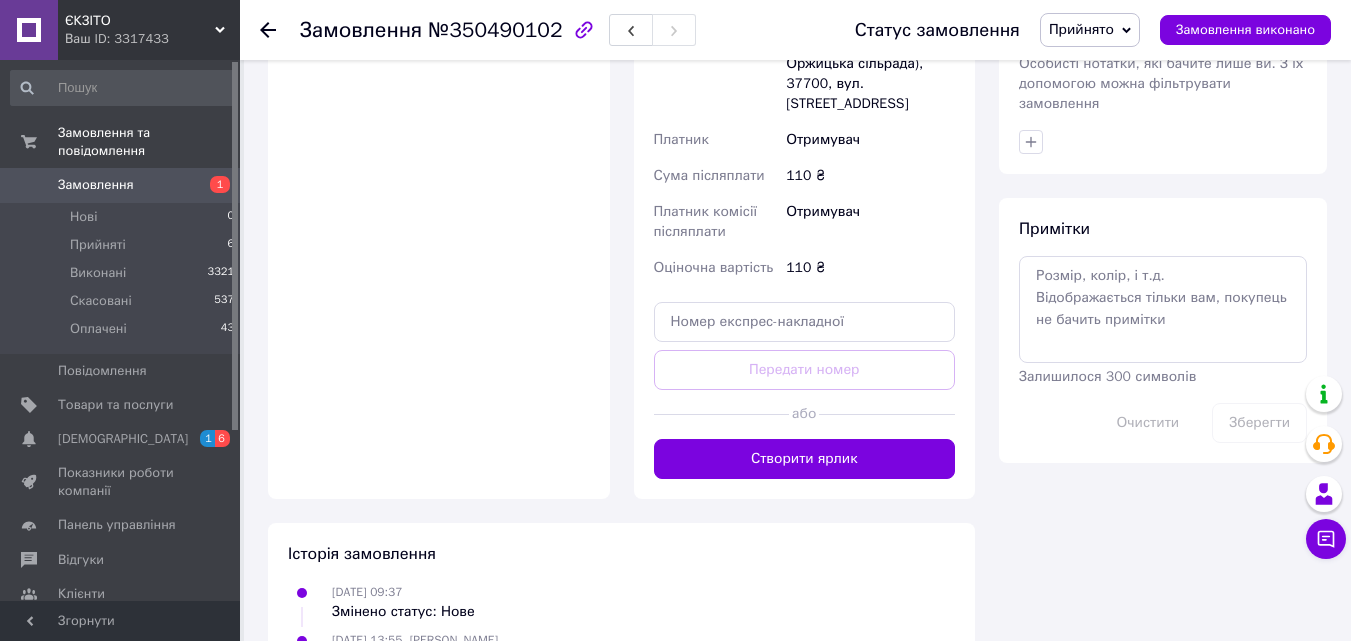 scroll, scrollTop: 900, scrollLeft: 0, axis: vertical 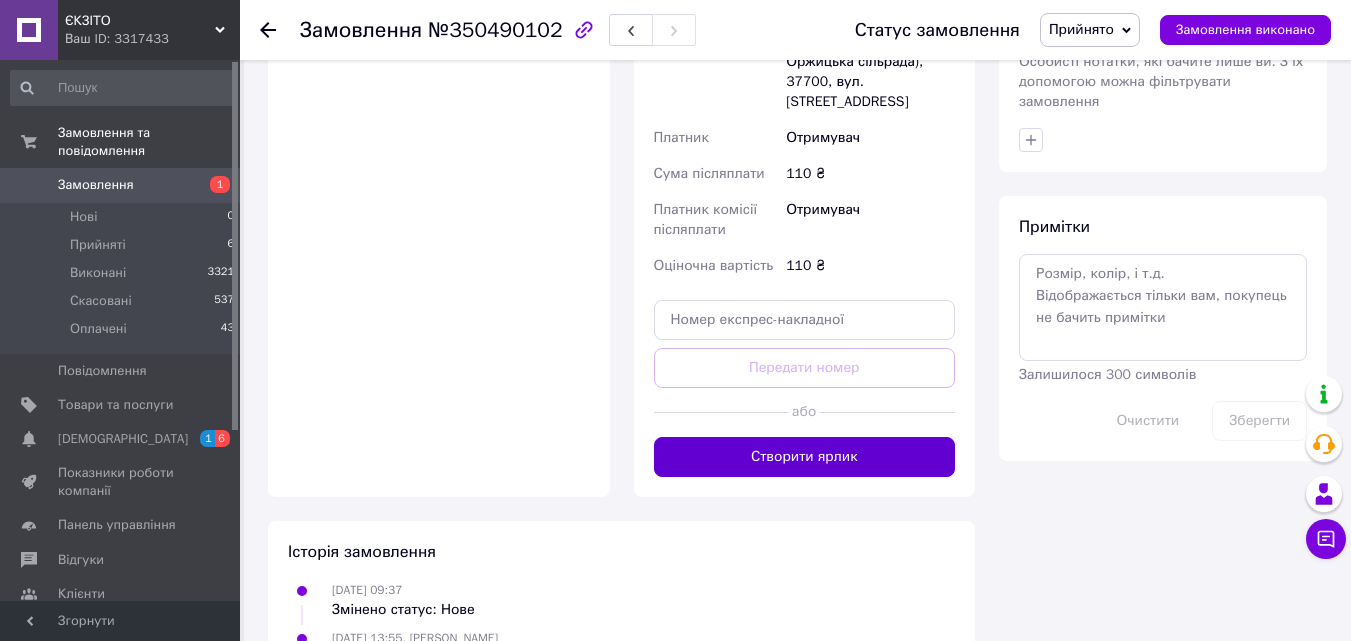 click on "Створити ярлик" at bounding box center [805, 457] 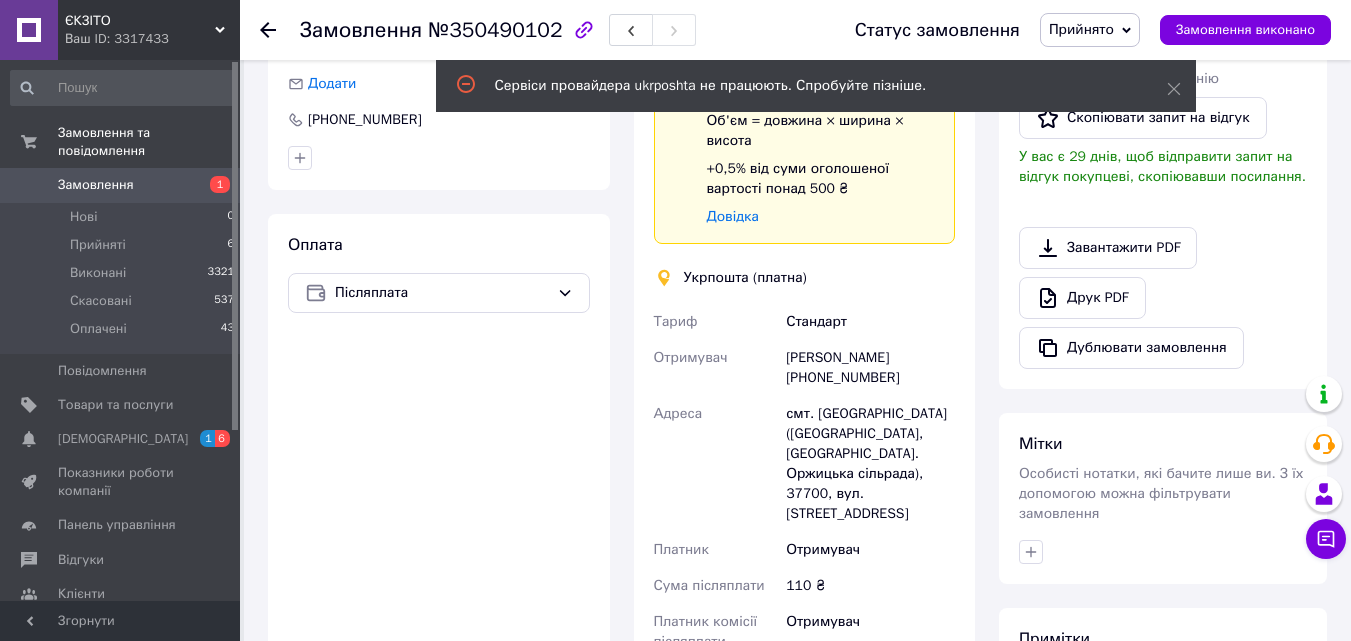 scroll, scrollTop: 400, scrollLeft: 0, axis: vertical 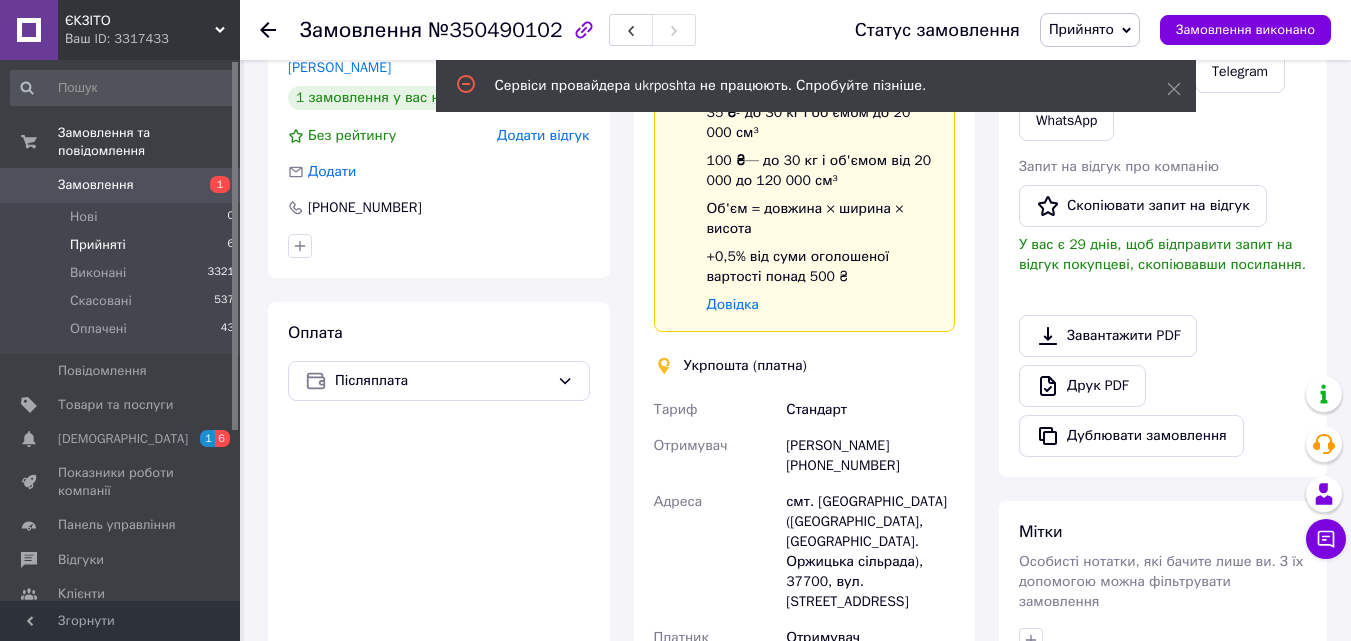 click on "Прийняті" at bounding box center [98, 245] 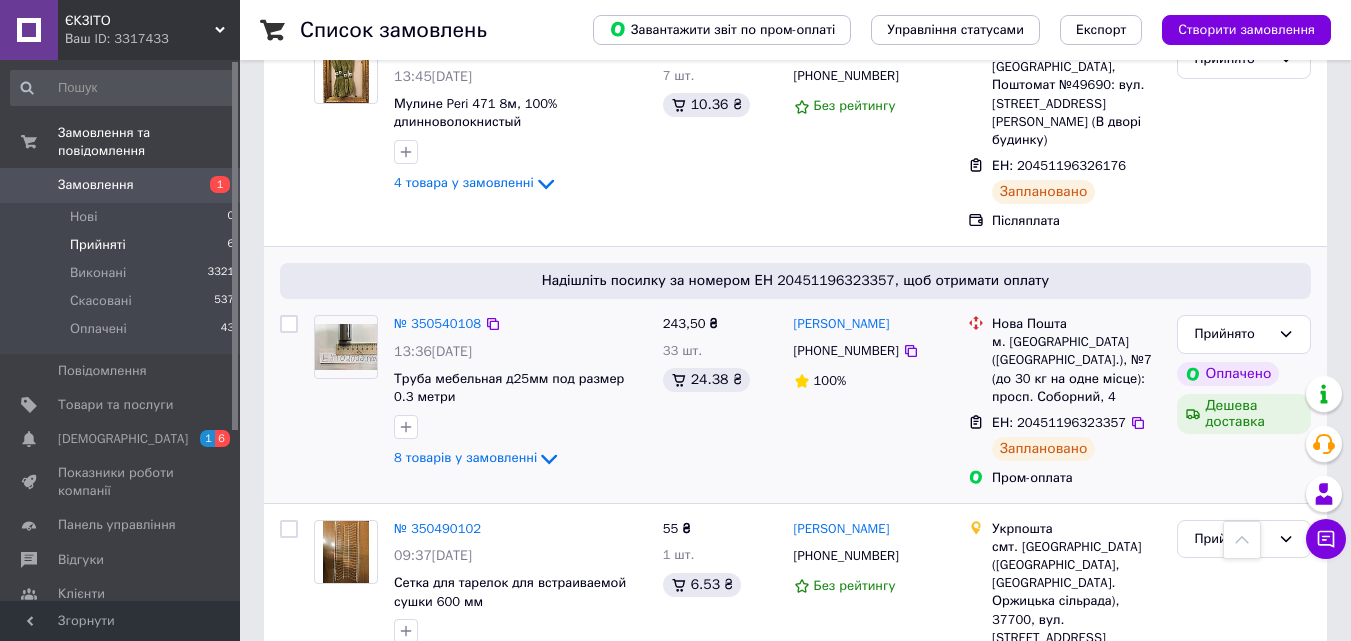 scroll, scrollTop: 1125, scrollLeft: 0, axis: vertical 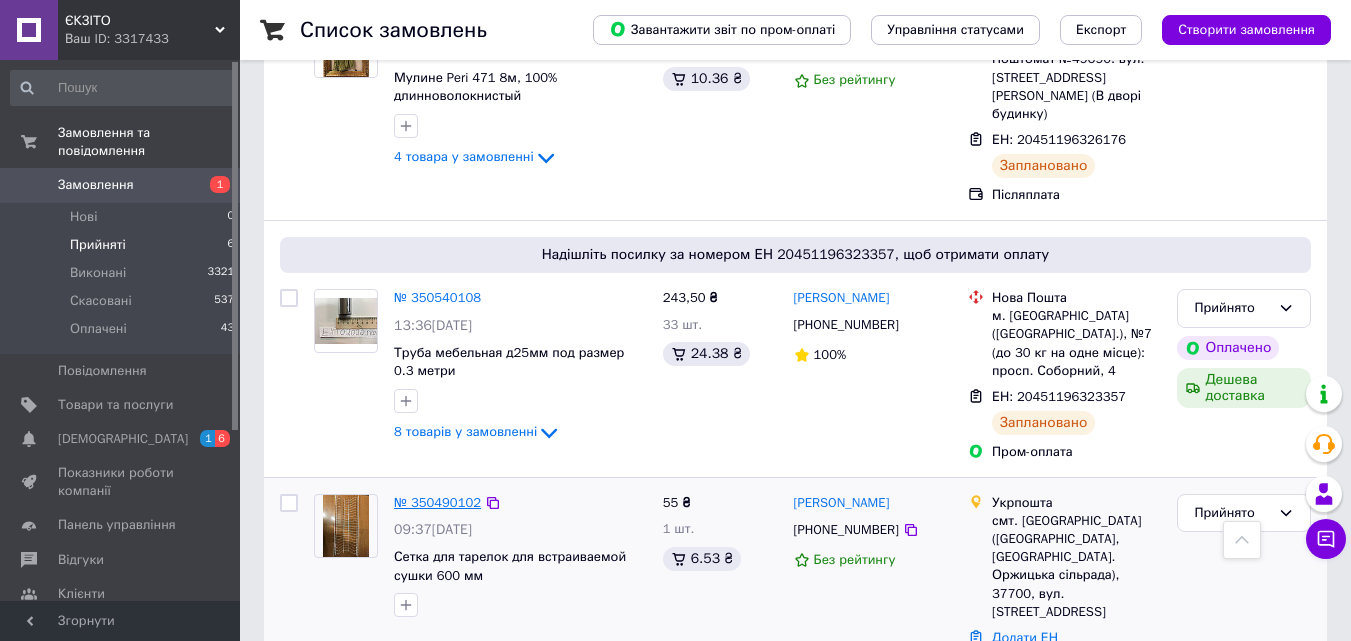 click on "№ 350490102" at bounding box center (437, 502) 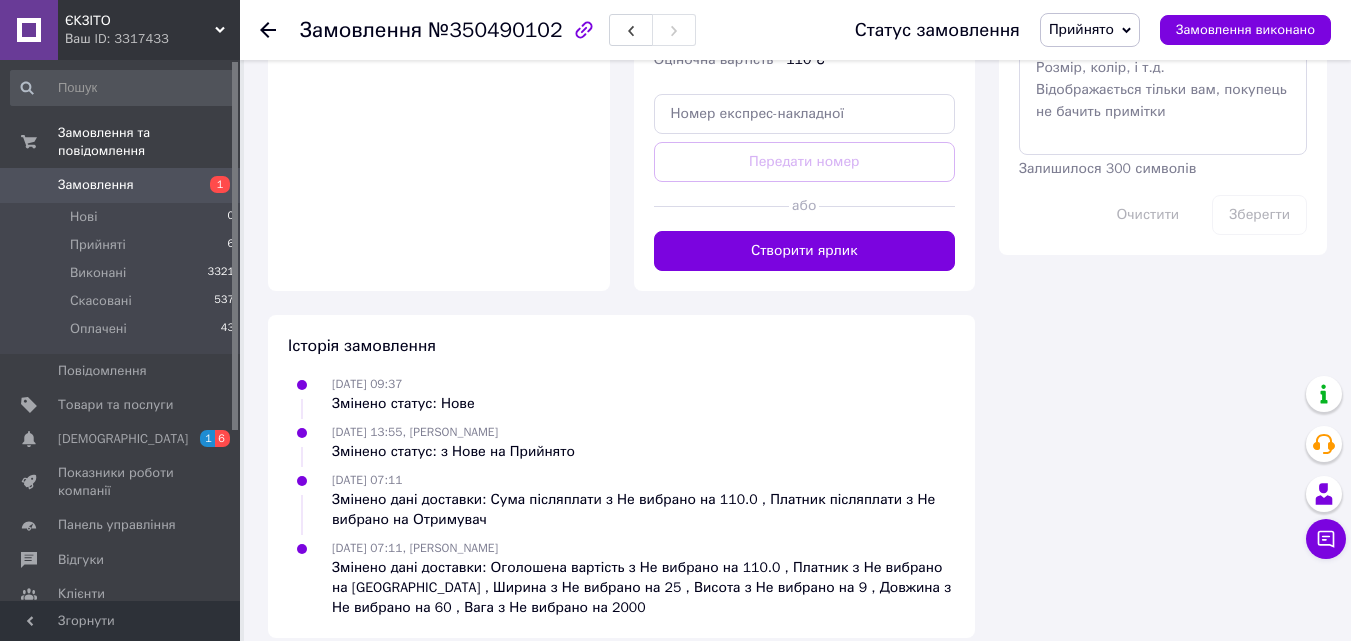 scroll, scrollTop: 1107, scrollLeft: 0, axis: vertical 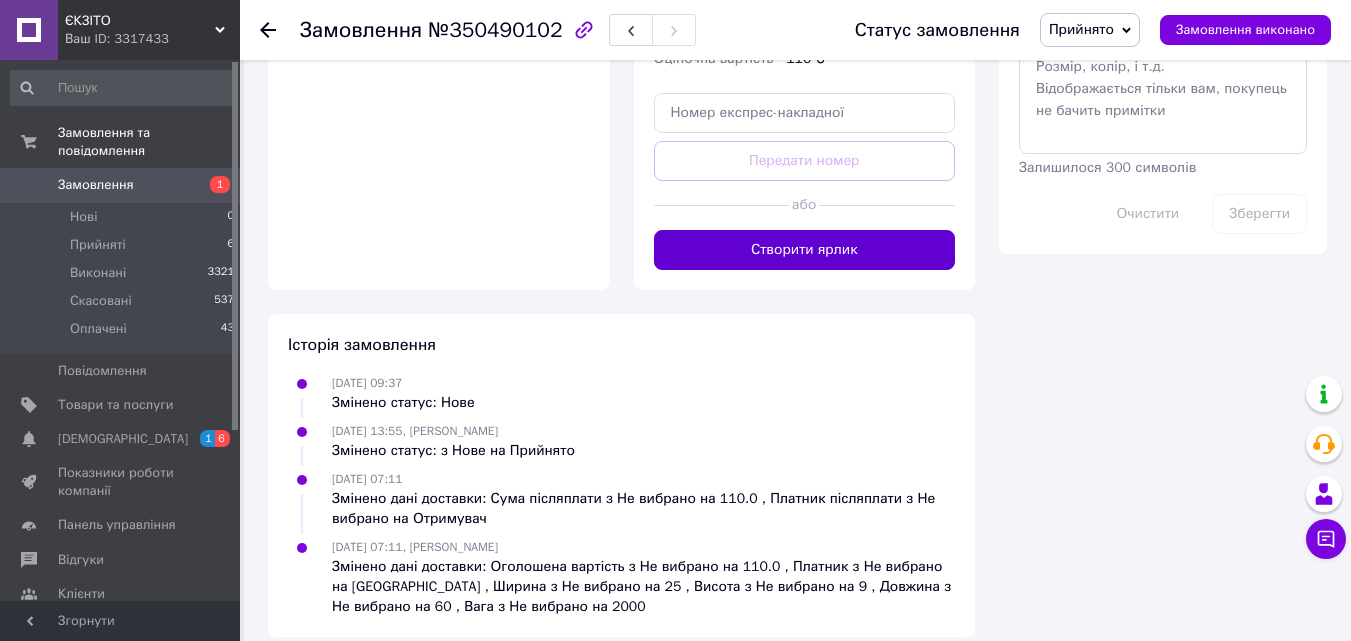 click on "Створити ярлик" at bounding box center (805, 250) 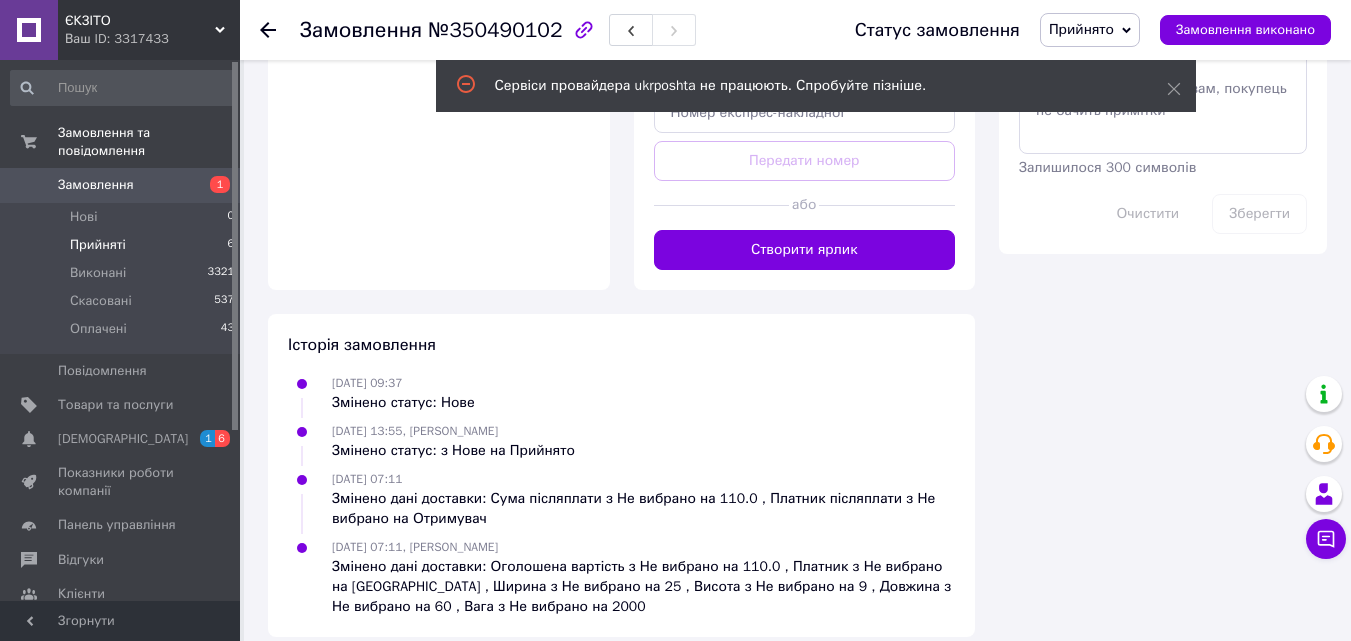 click on "Прийняті" at bounding box center (98, 245) 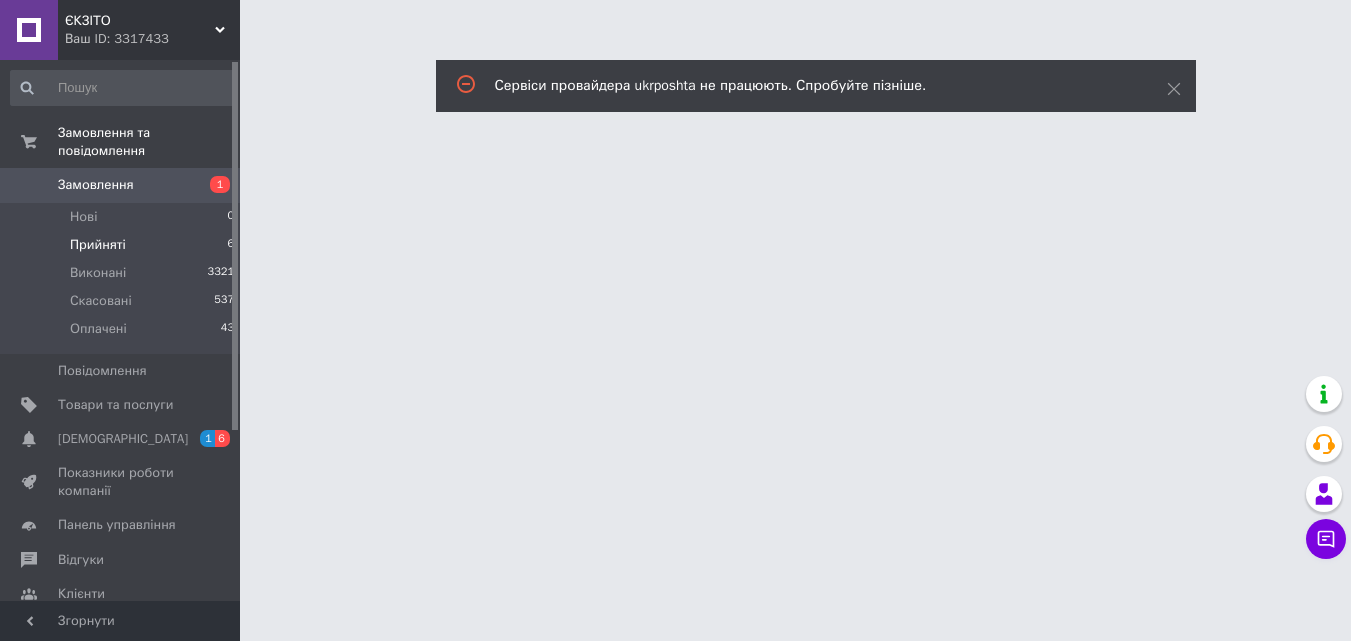 scroll, scrollTop: 0, scrollLeft: 0, axis: both 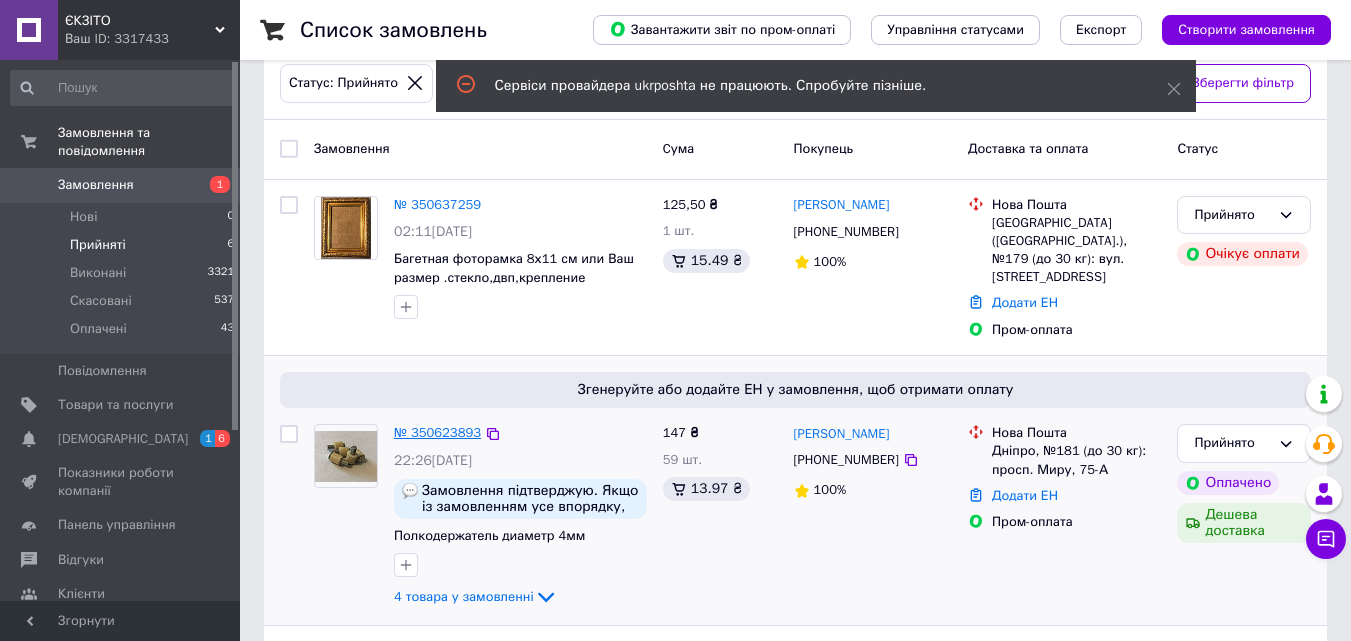 click on "№ 350623893" at bounding box center [437, 432] 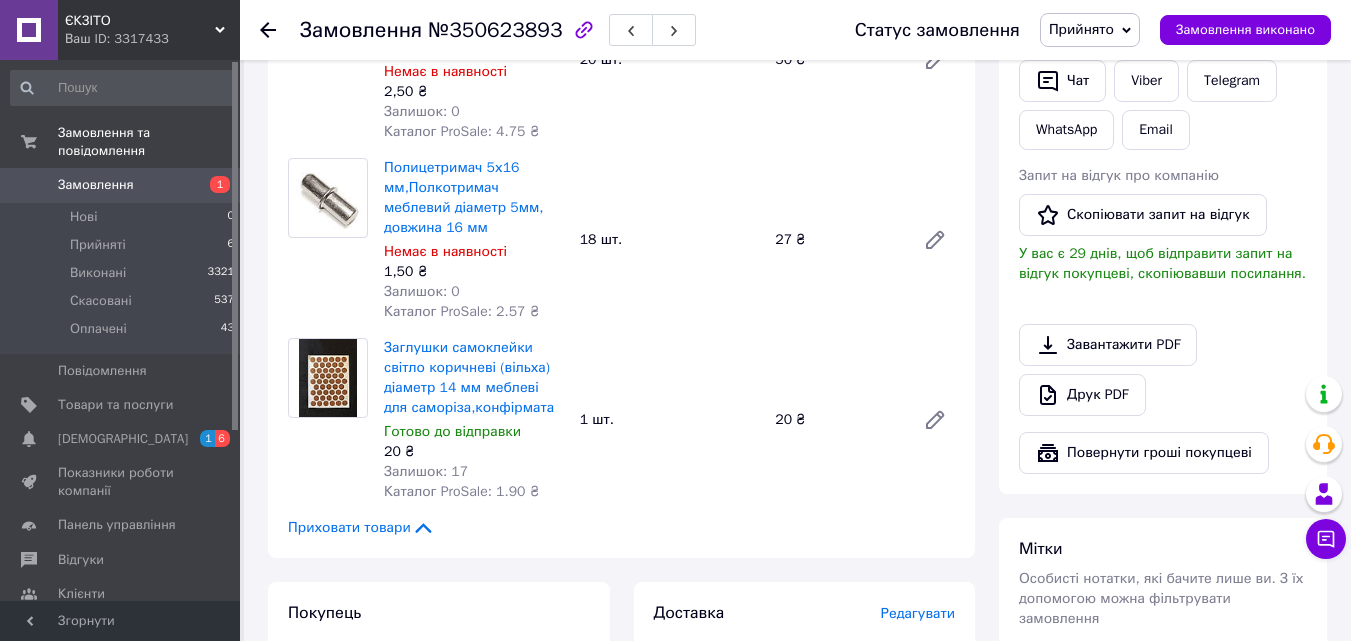 scroll, scrollTop: 1068, scrollLeft: 0, axis: vertical 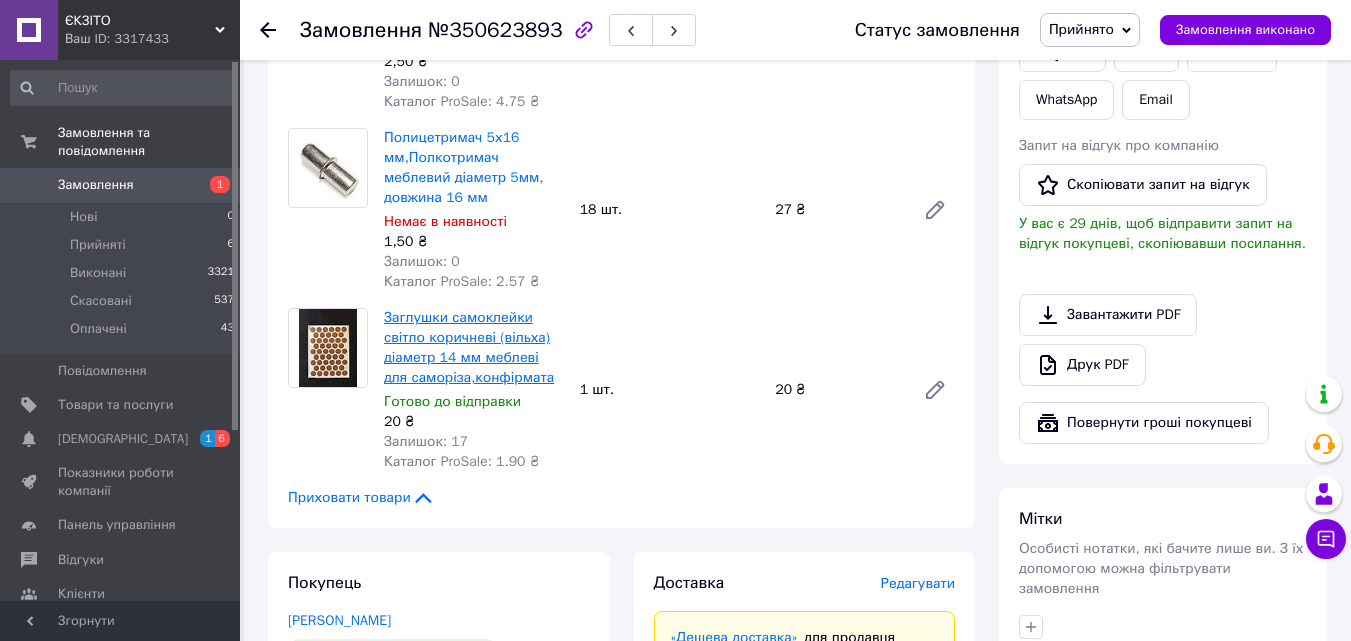 click on "Заглушки самоклейки світло коричневі (вільха) діаметр 14 мм меблеві для саморіза,конфірмата" at bounding box center [469, 347] 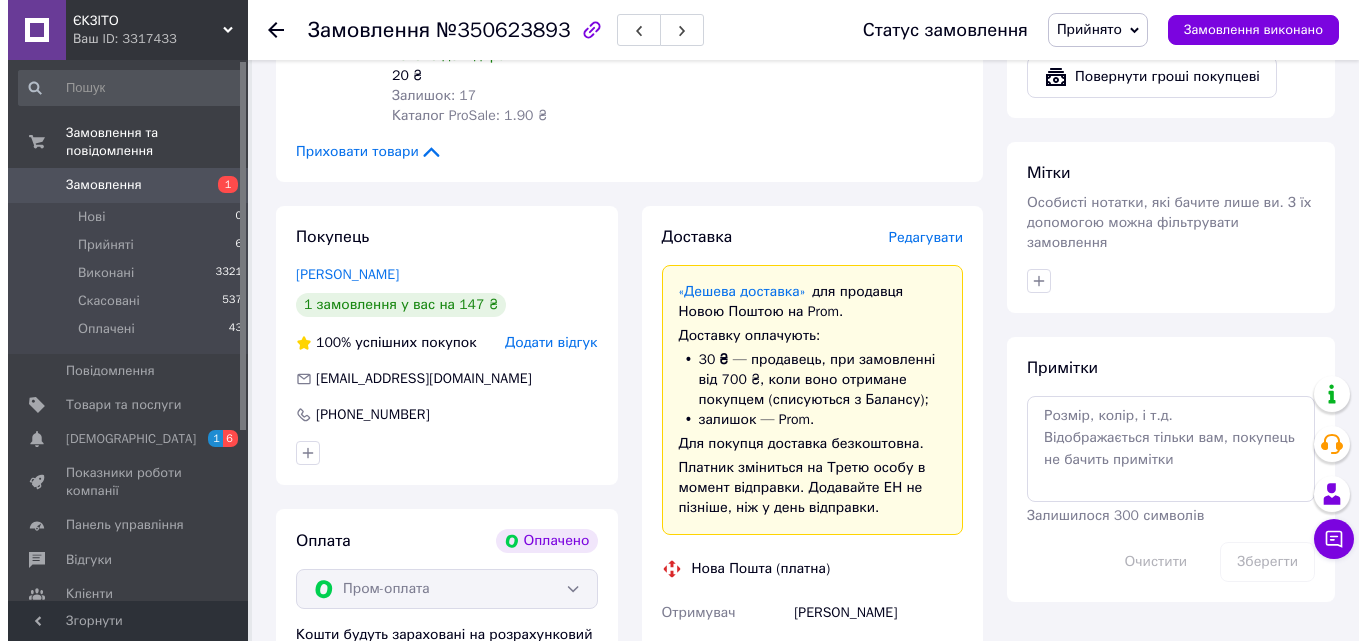 scroll, scrollTop: 1400, scrollLeft: 0, axis: vertical 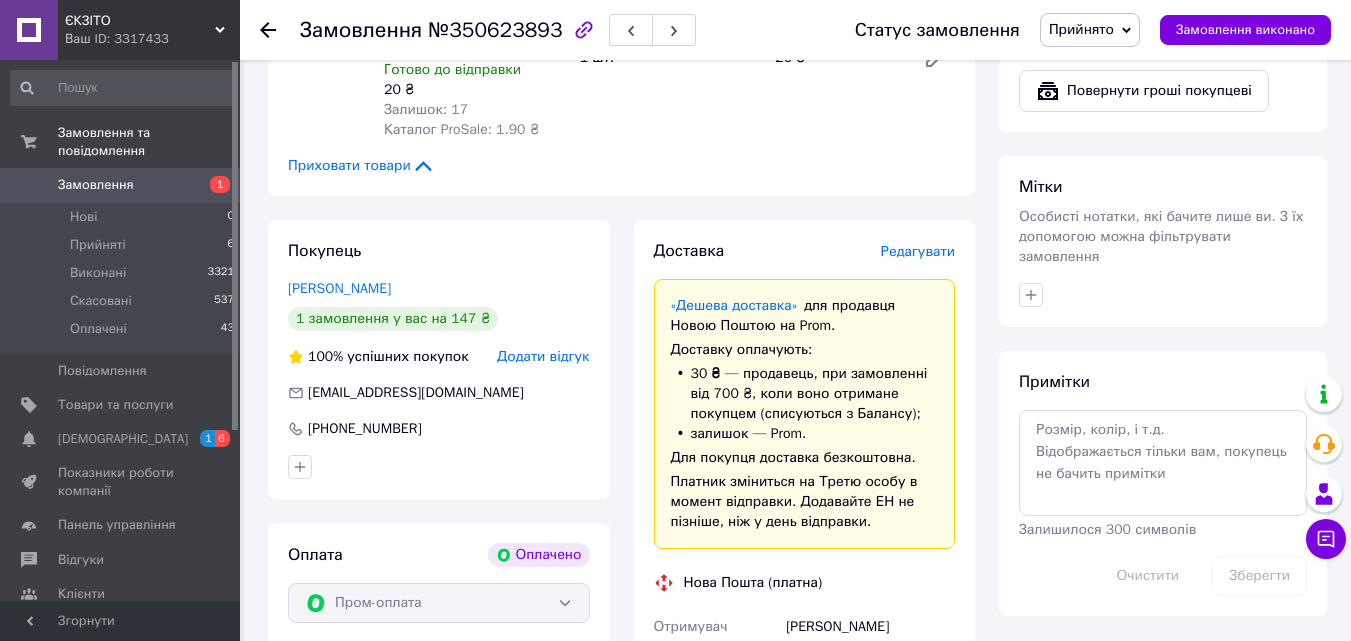 click on "Редагувати" at bounding box center [918, 251] 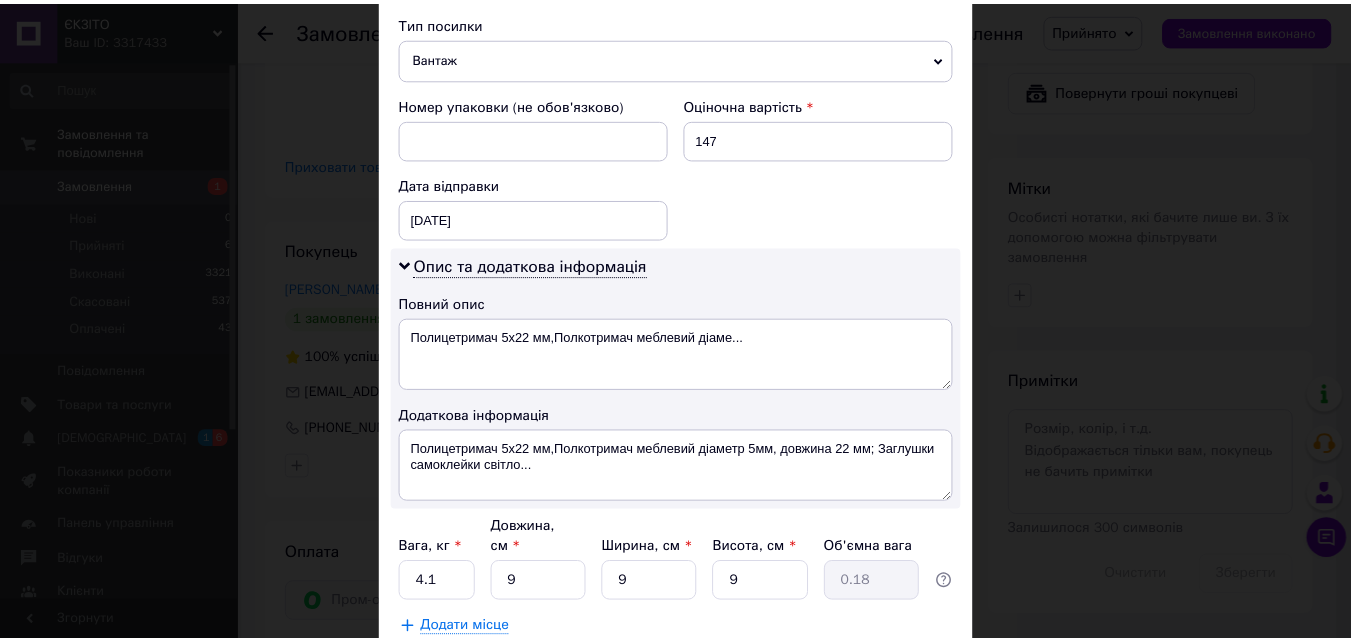 scroll, scrollTop: 900, scrollLeft: 0, axis: vertical 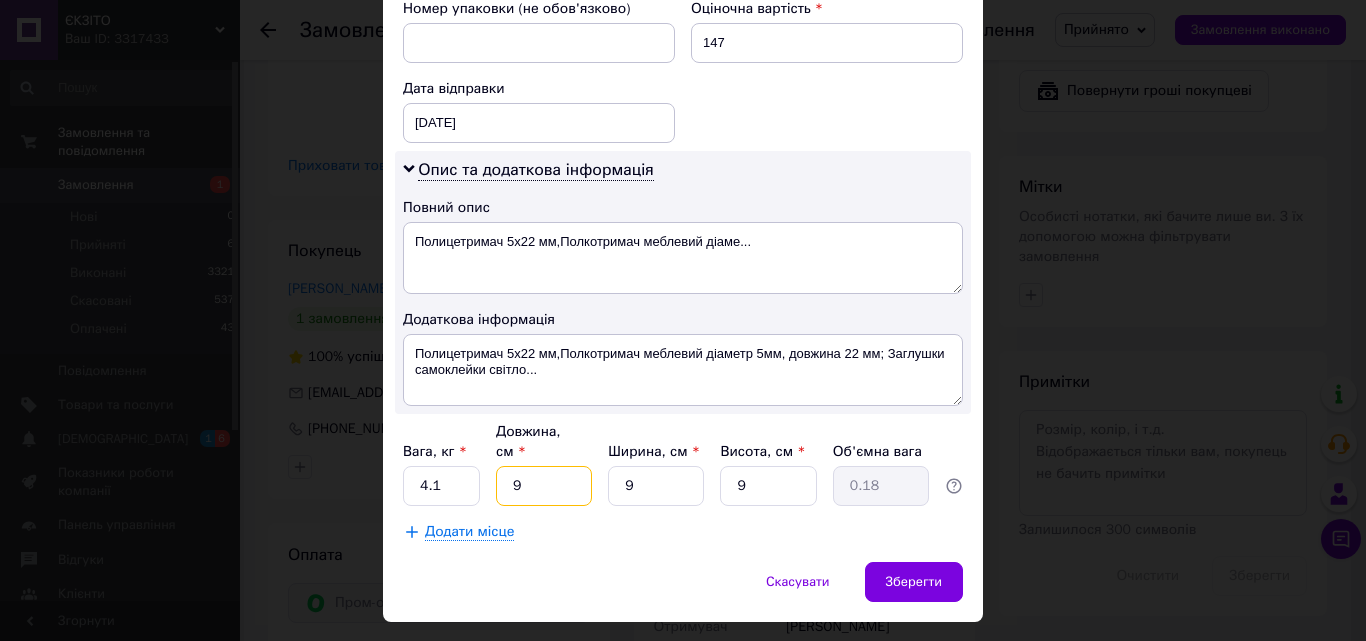 click on "9" at bounding box center [544, 486] 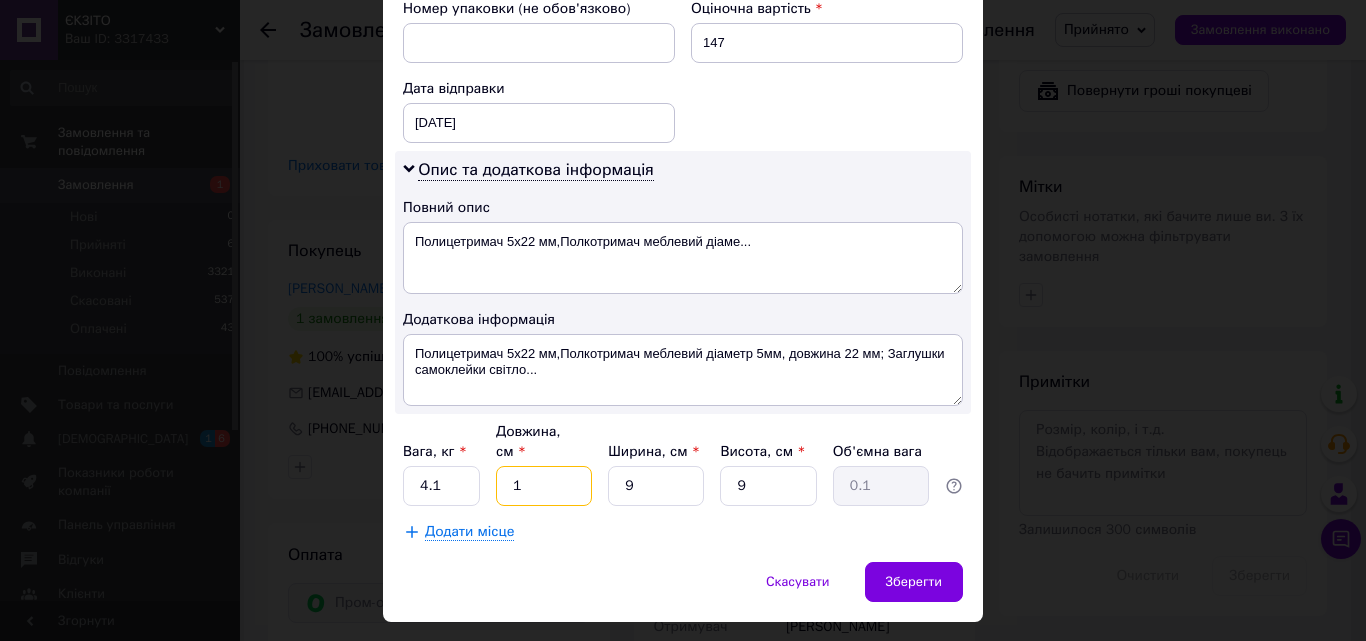 type on "18" 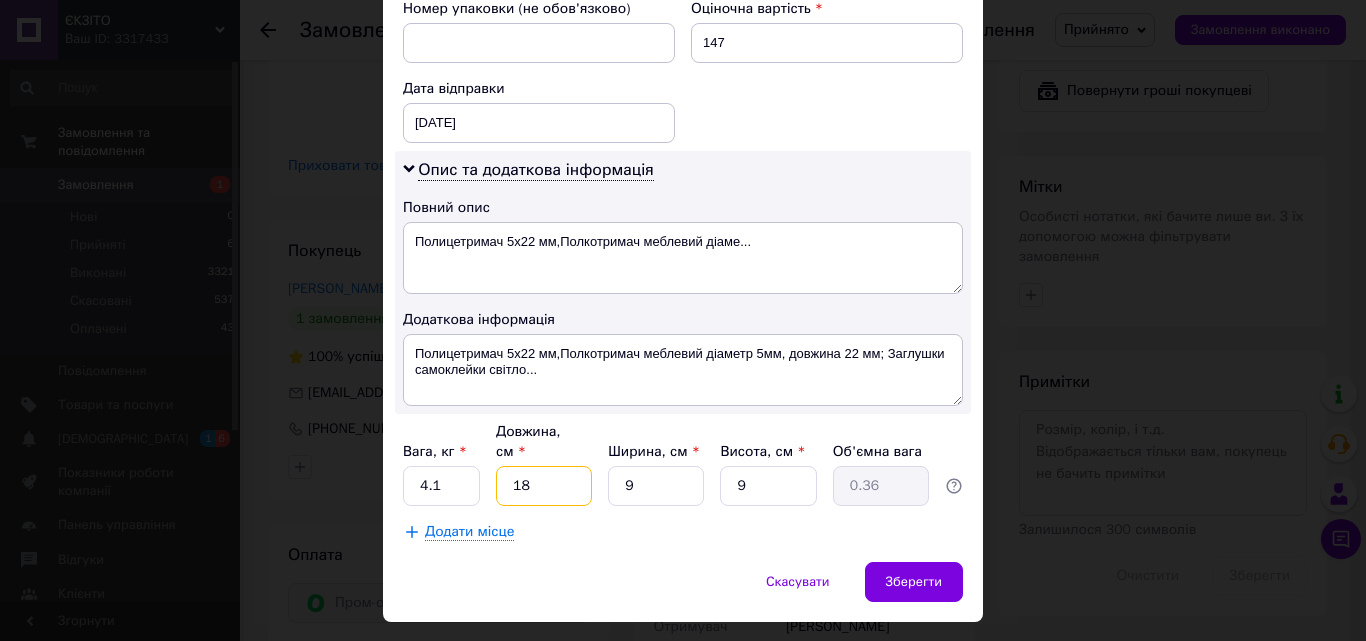 type on "18" 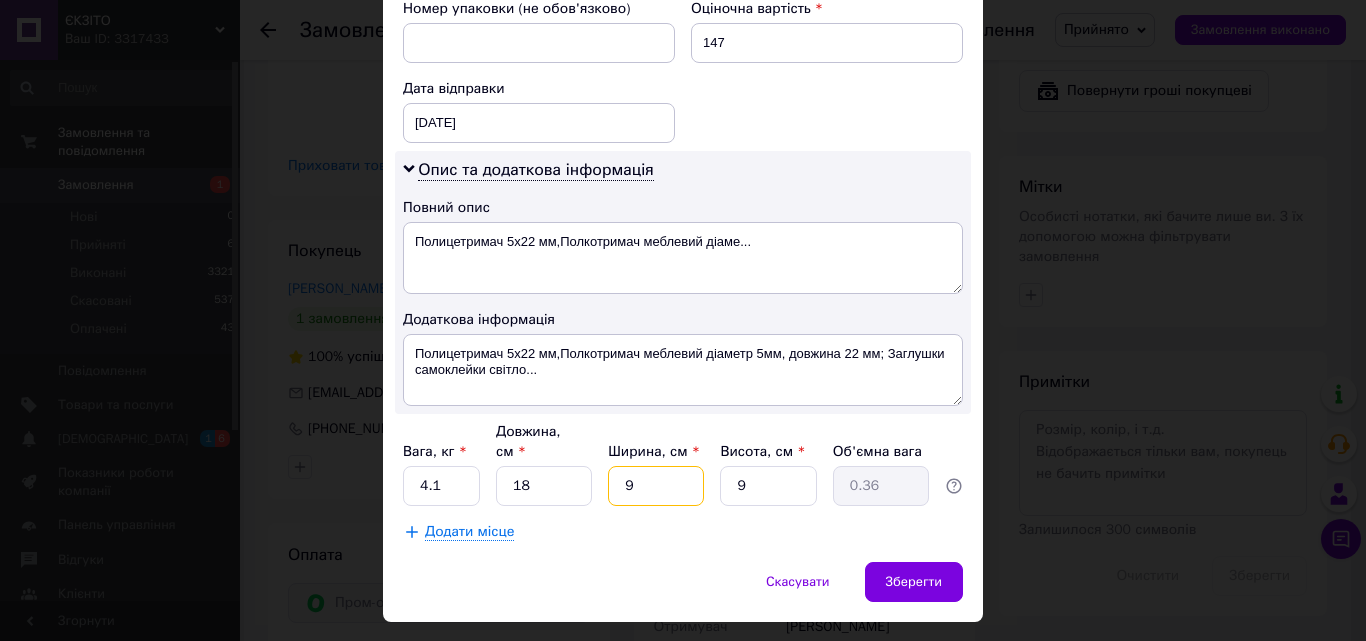 click on "9" at bounding box center (656, 486) 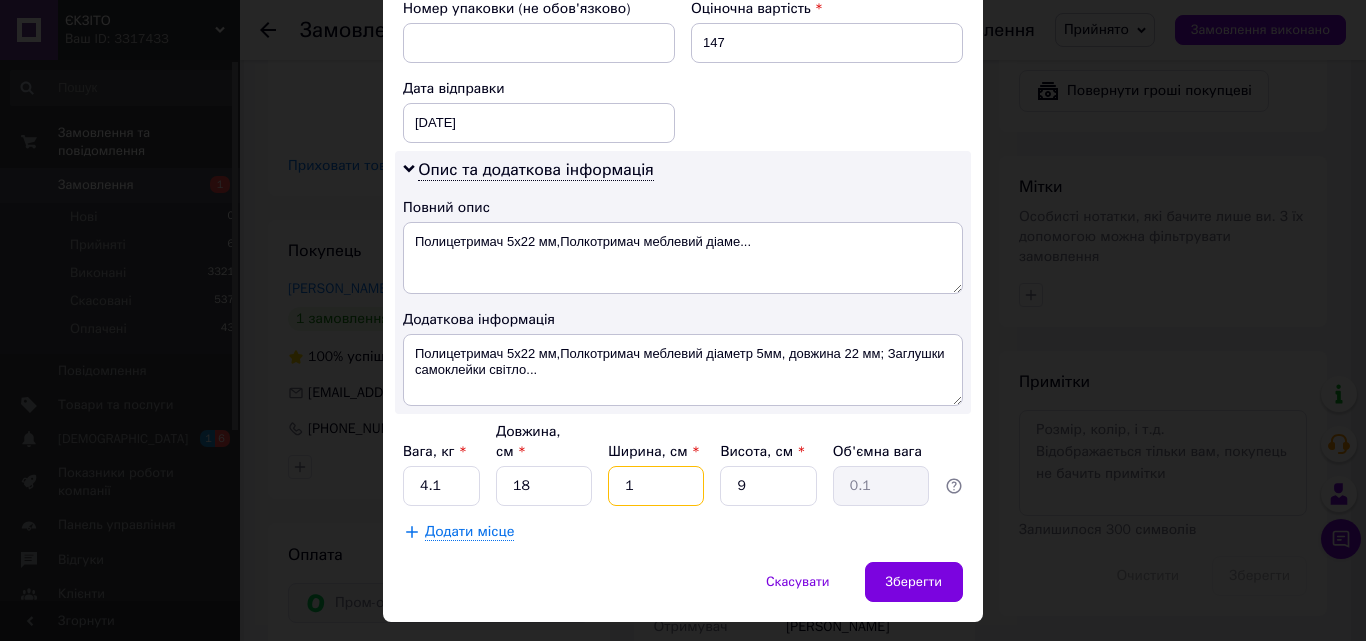 type on "18" 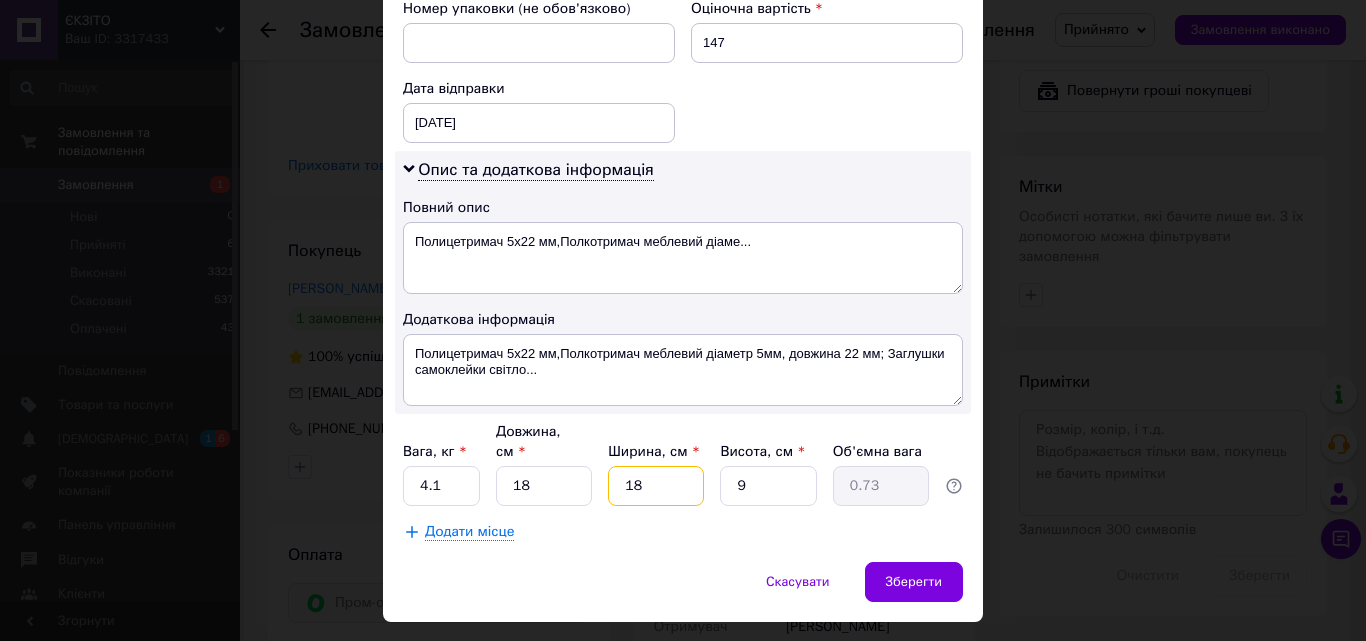 type on "18" 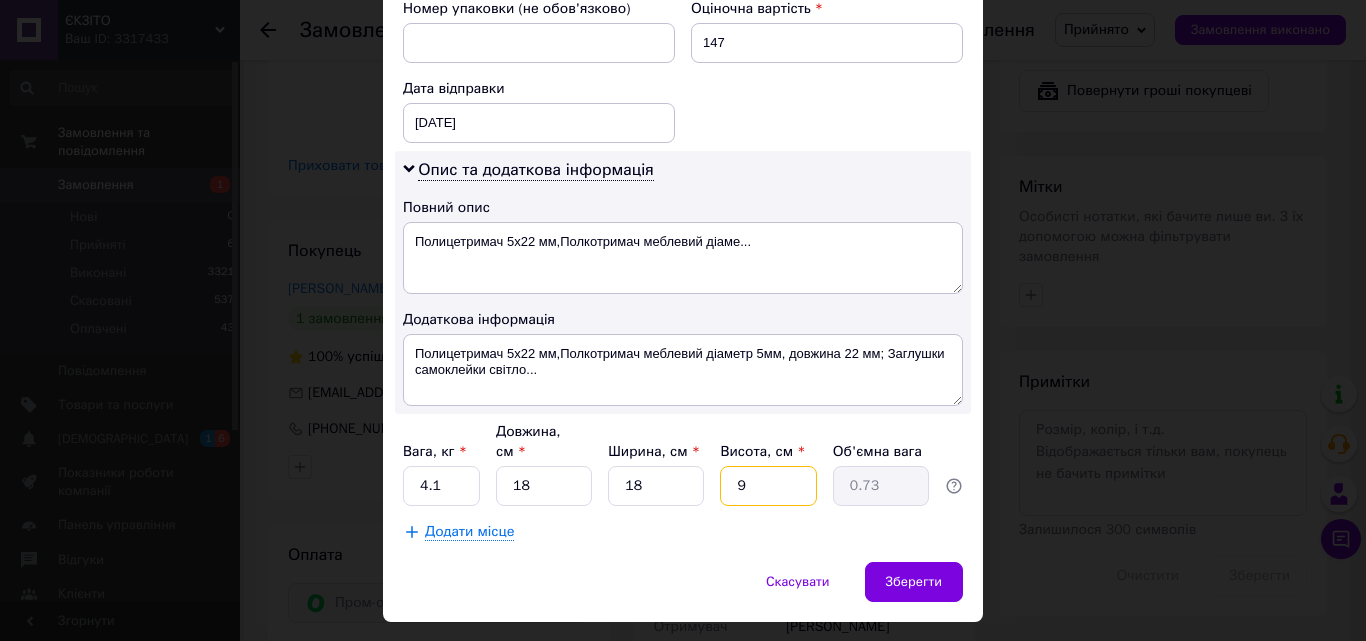 click on "9" at bounding box center [768, 486] 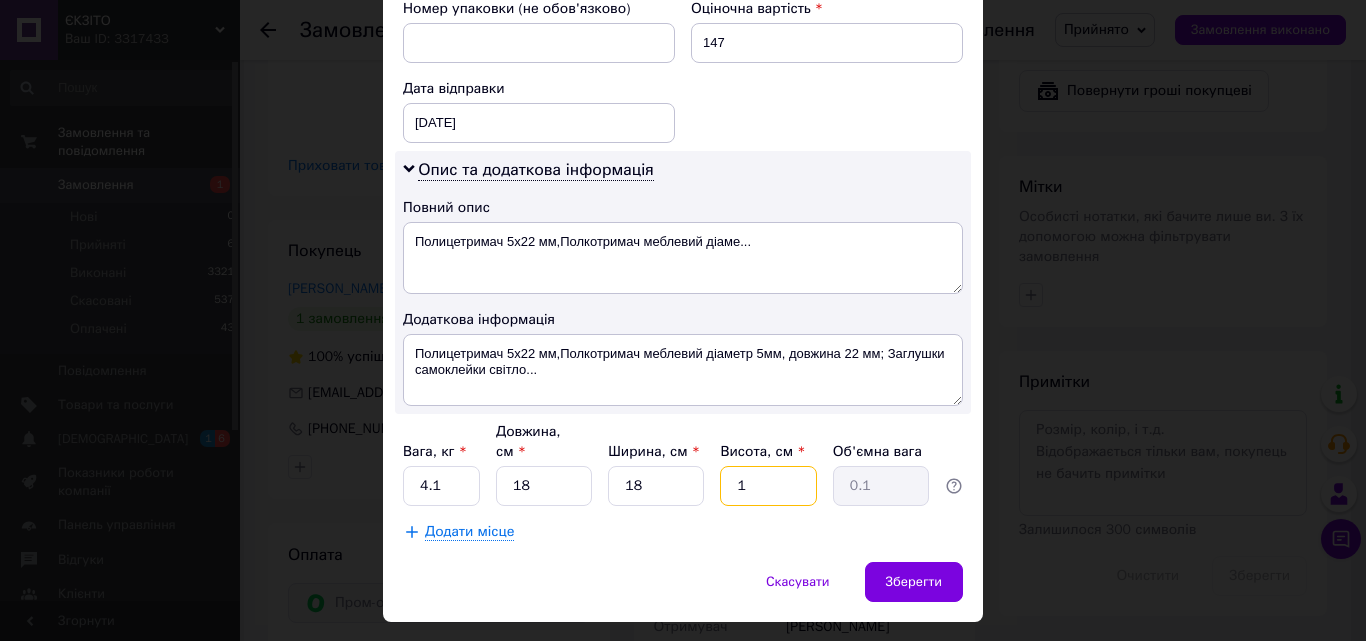 type on "10" 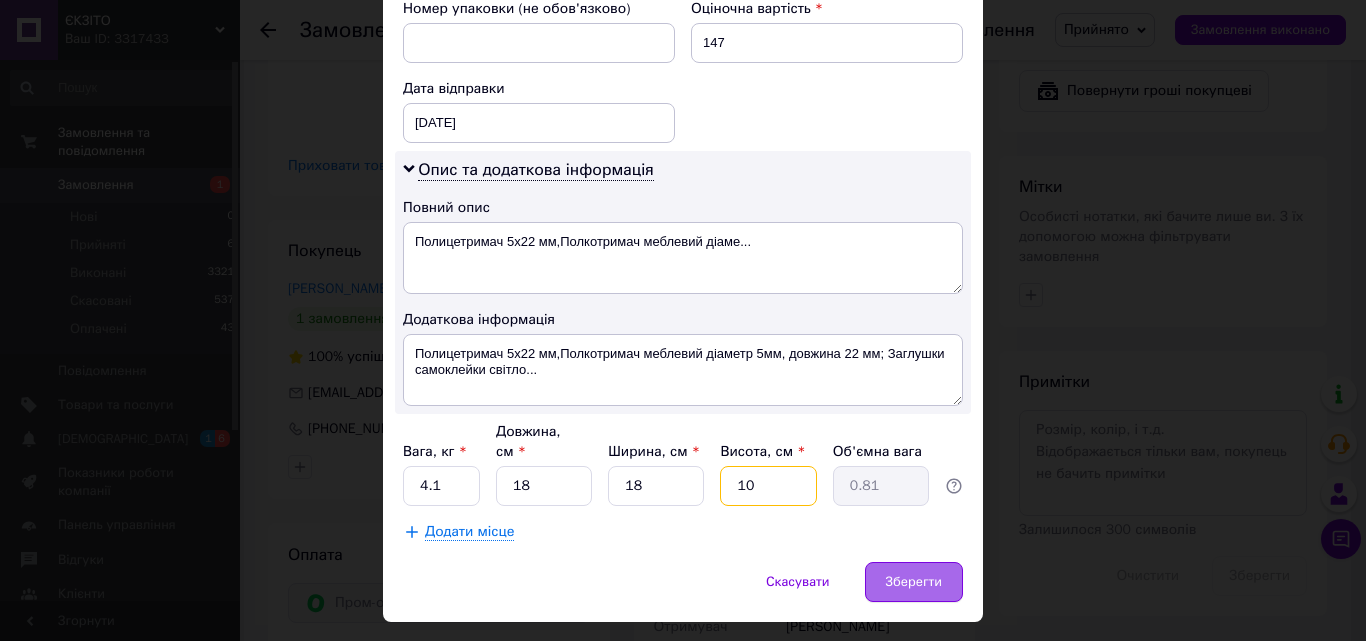 type on "10" 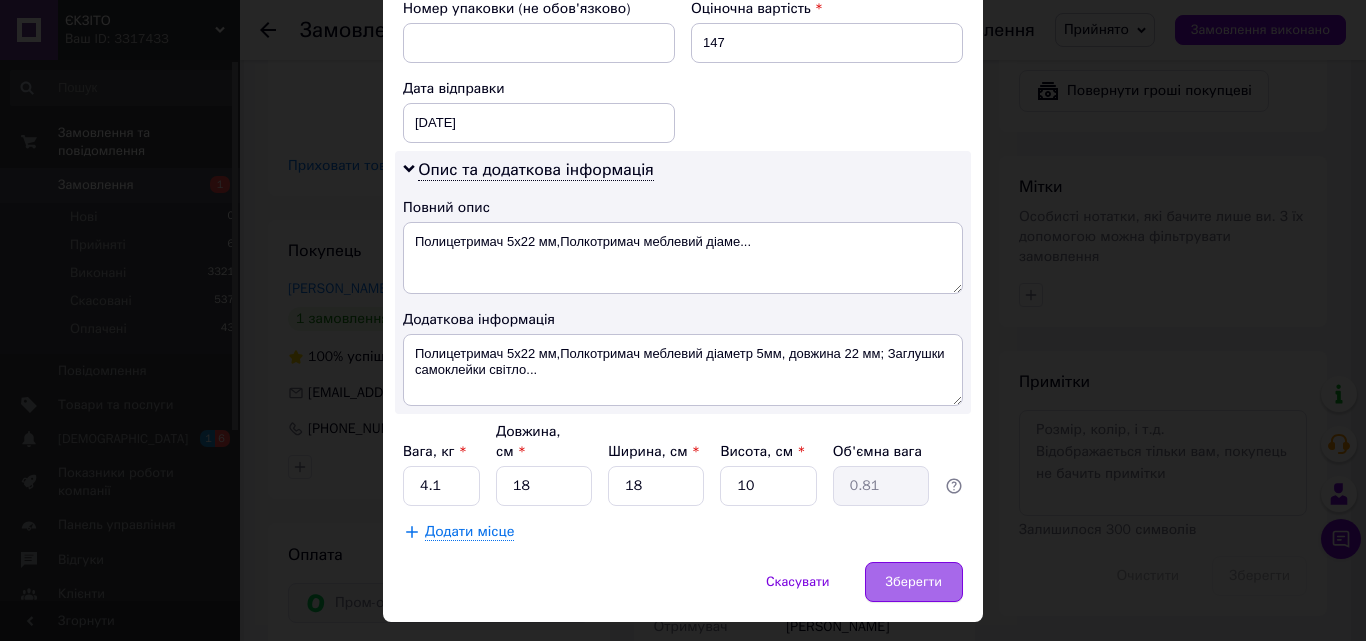 click on "Зберегти" at bounding box center [914, 582] 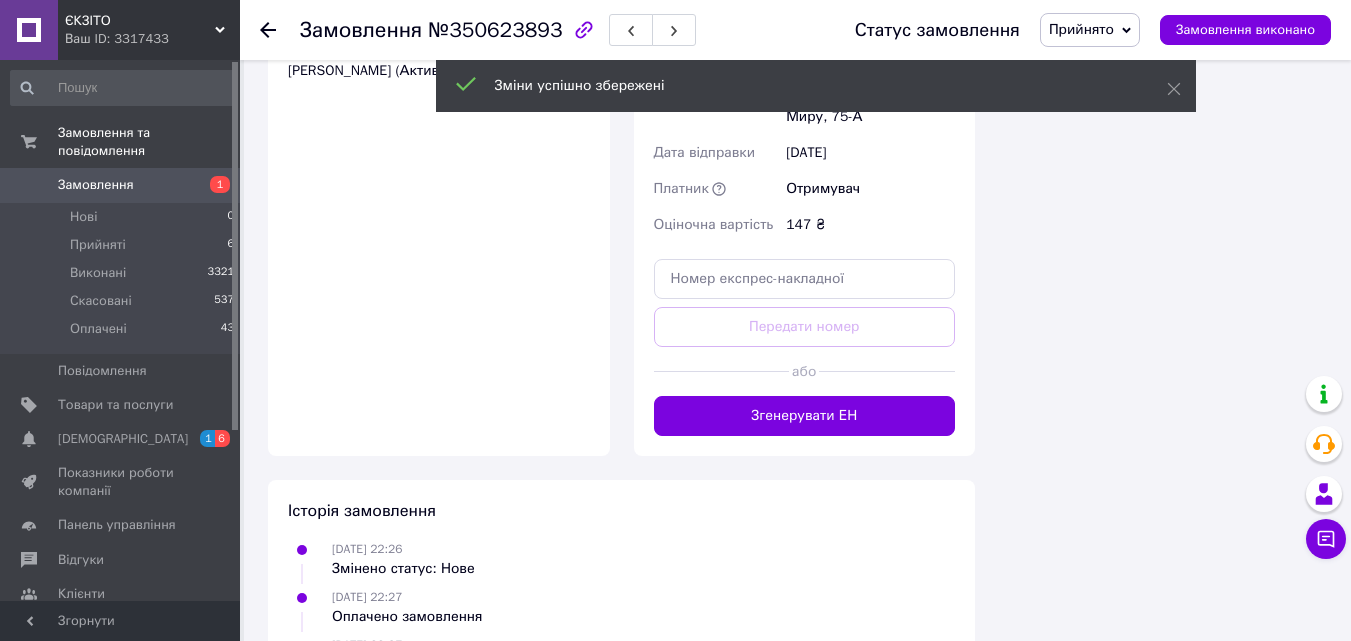 scroll, scrollTop: 2100, scrollLeft: 0, axis: vertical 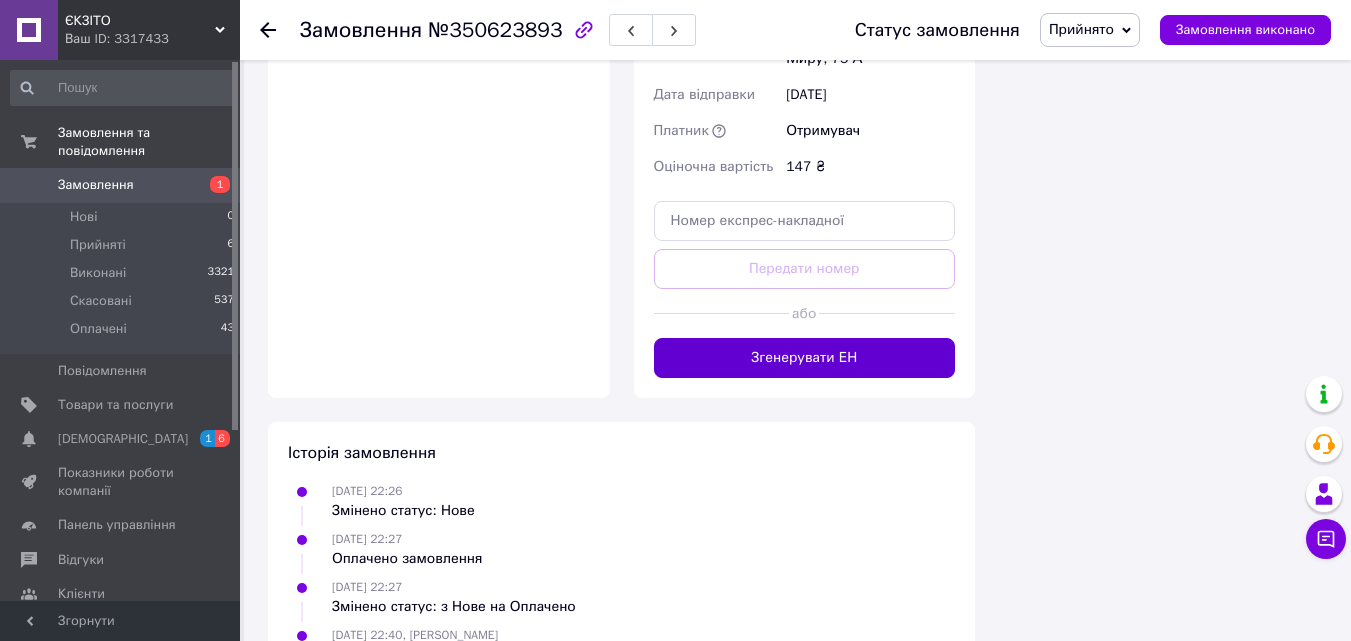 click on "Згенерувати ЕН" at bounding box center (805, 358) 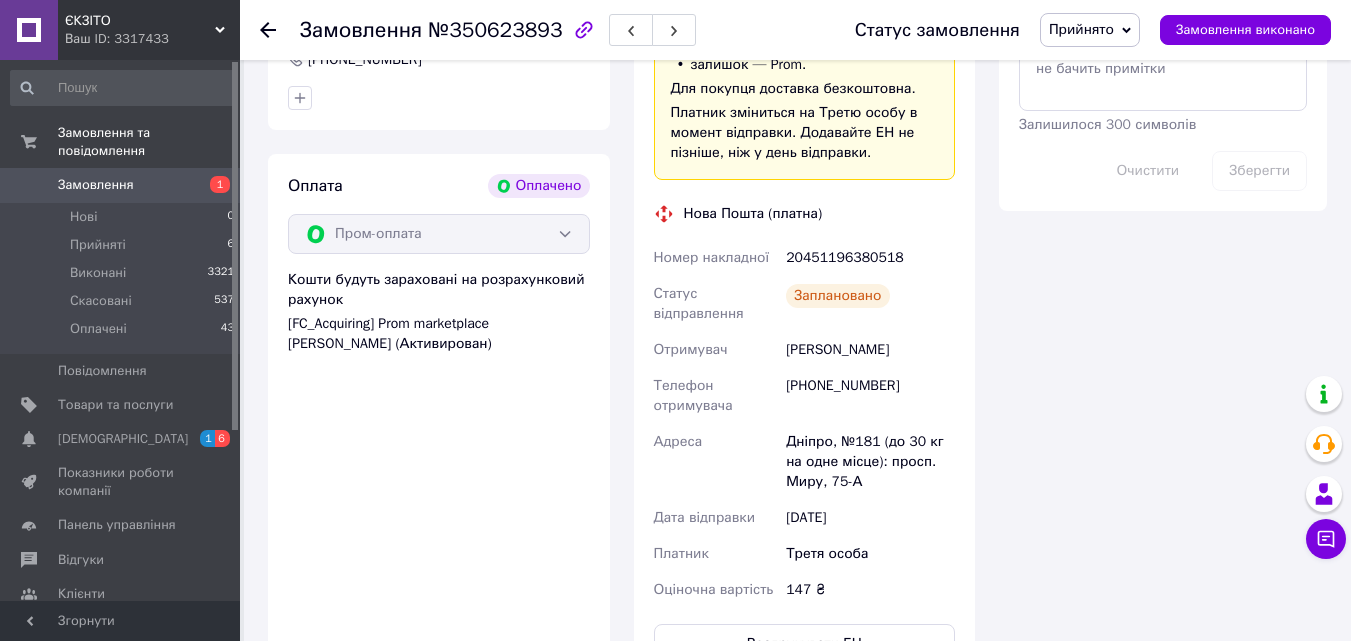 scroll, scrollTop: 1800, scrollLeft: 0, axis: vertical 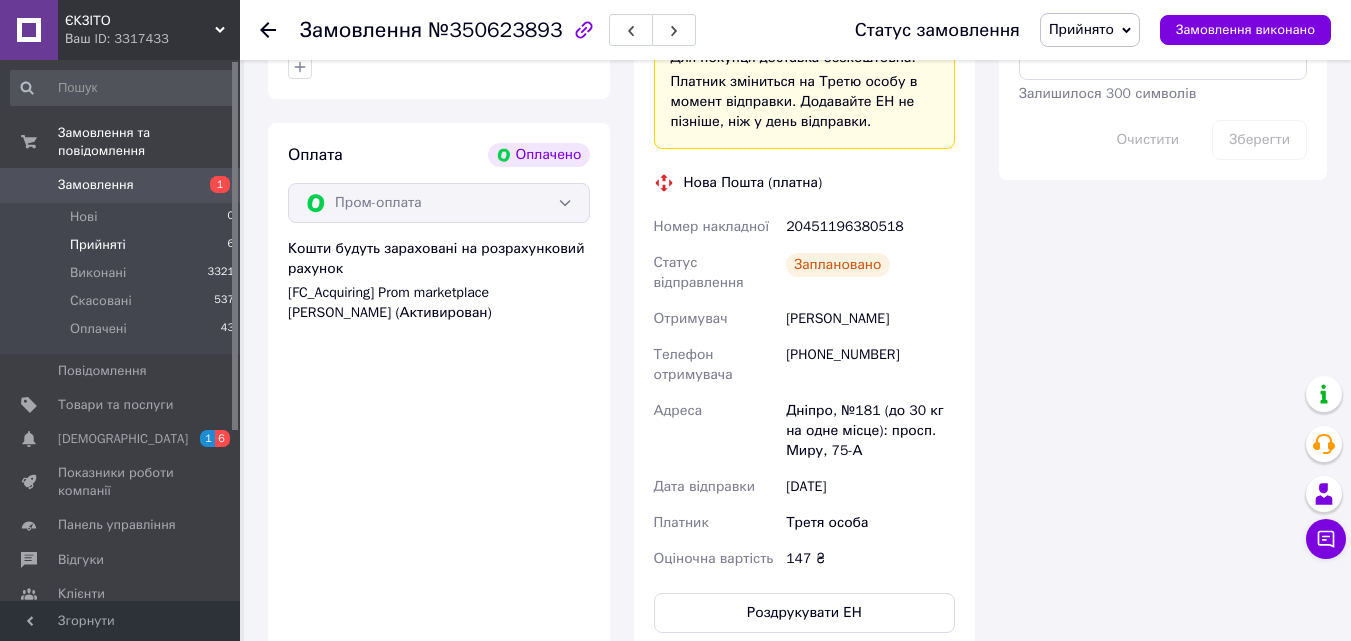 click on "Прийняті" at bounding box center [98, 245] 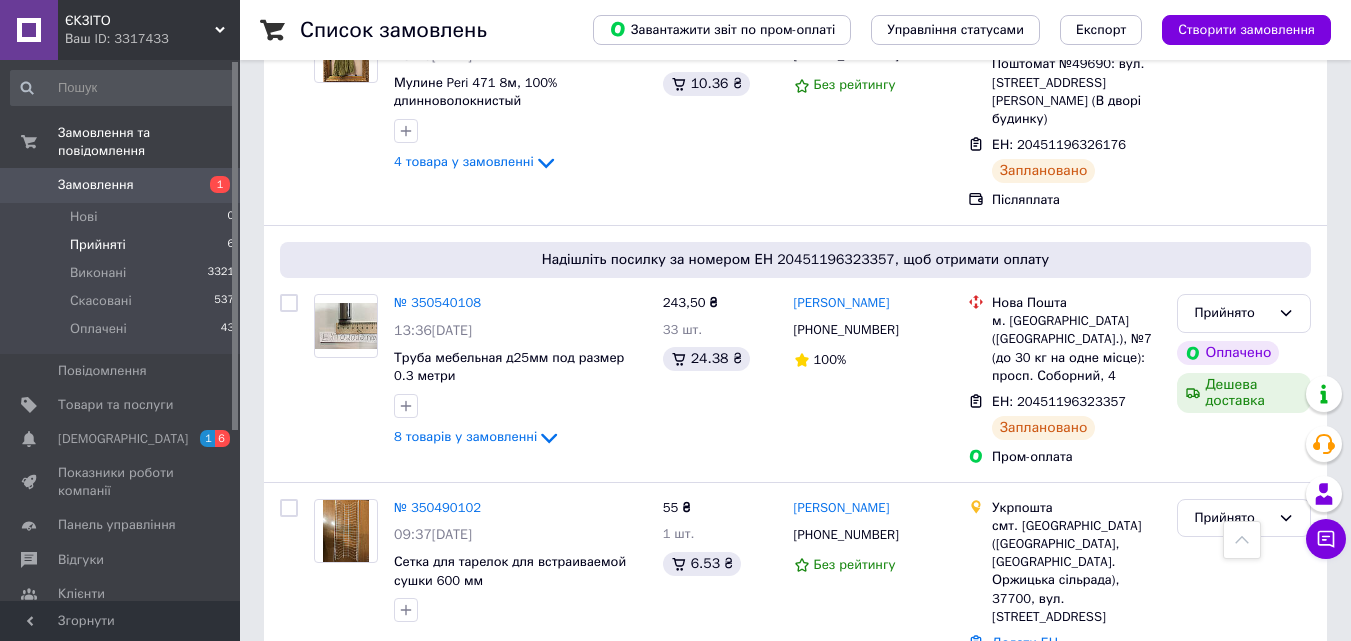 scroll, scrollTop: 1125, scrollLeft: 0, axis: vertical 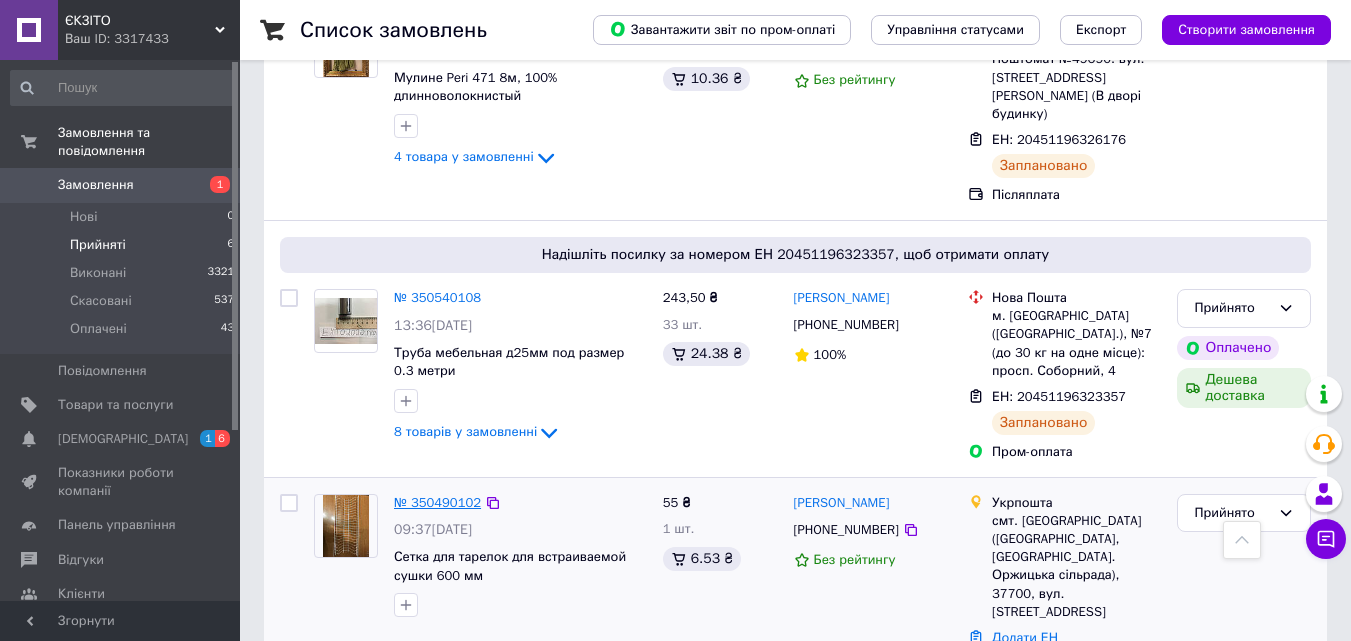 click on "№ 350490102" at bounding box center (437, 502) 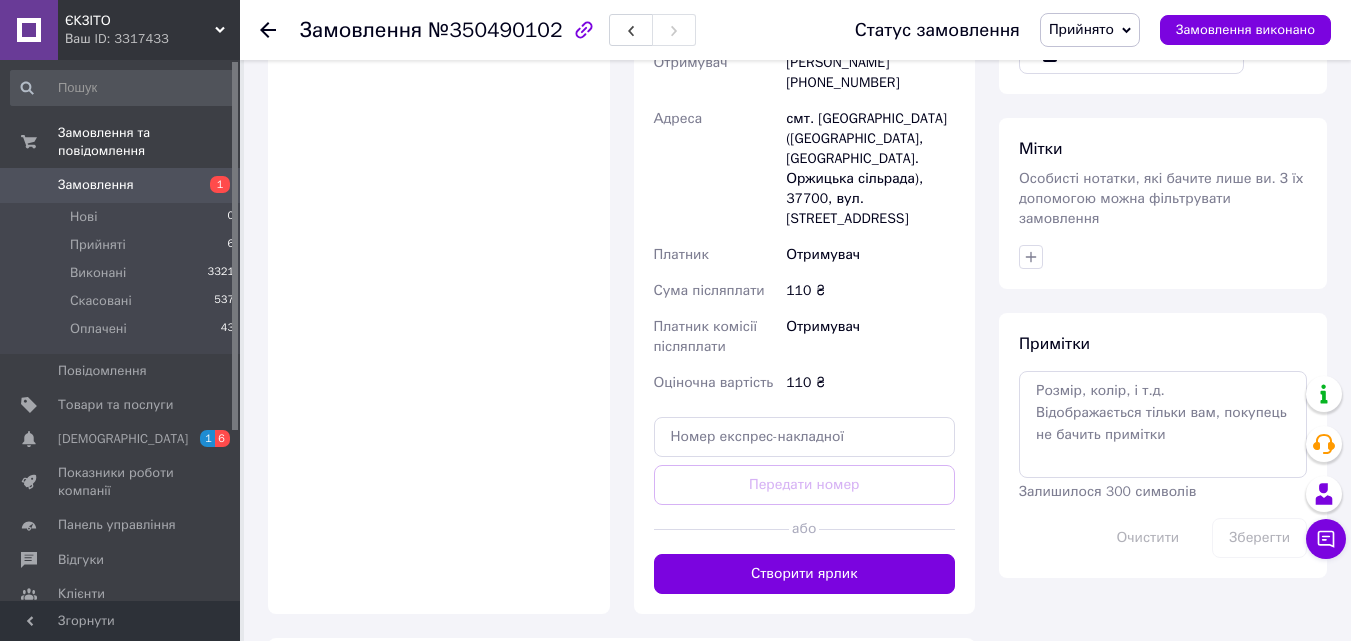 scroll, scrollTop: 807, scrollLeft: 0, axis: vertical 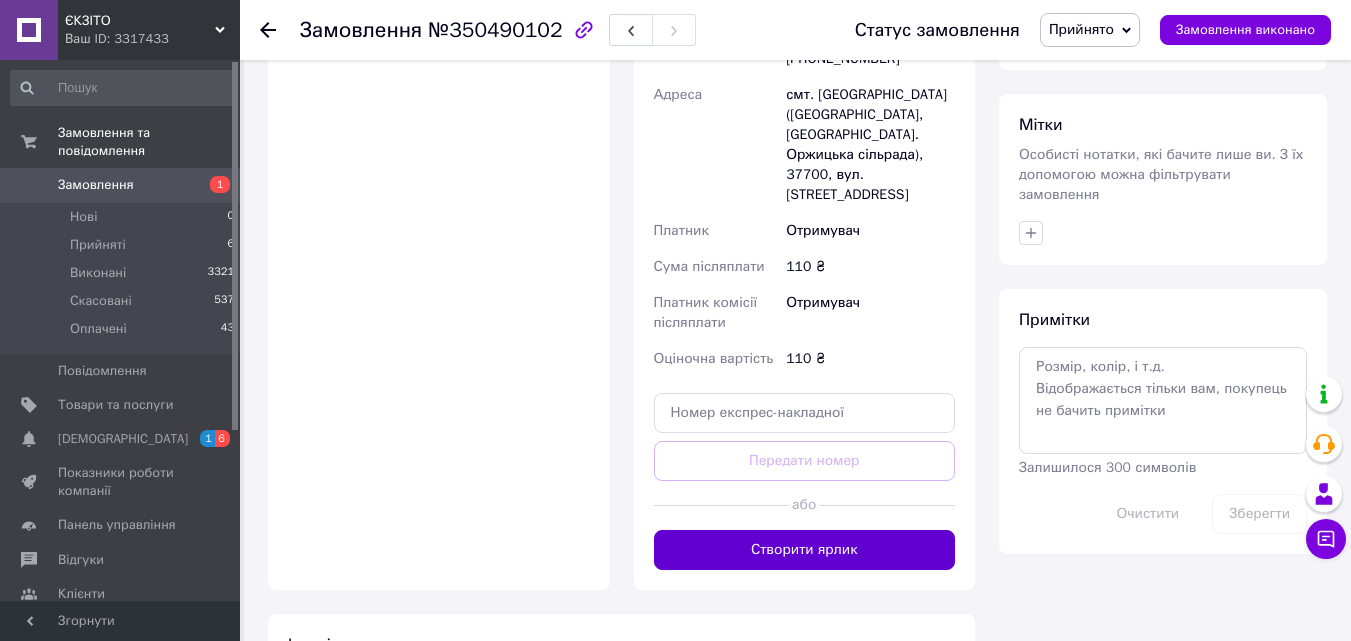 click on "Створити ярлик" at bounding box center (805, 550) 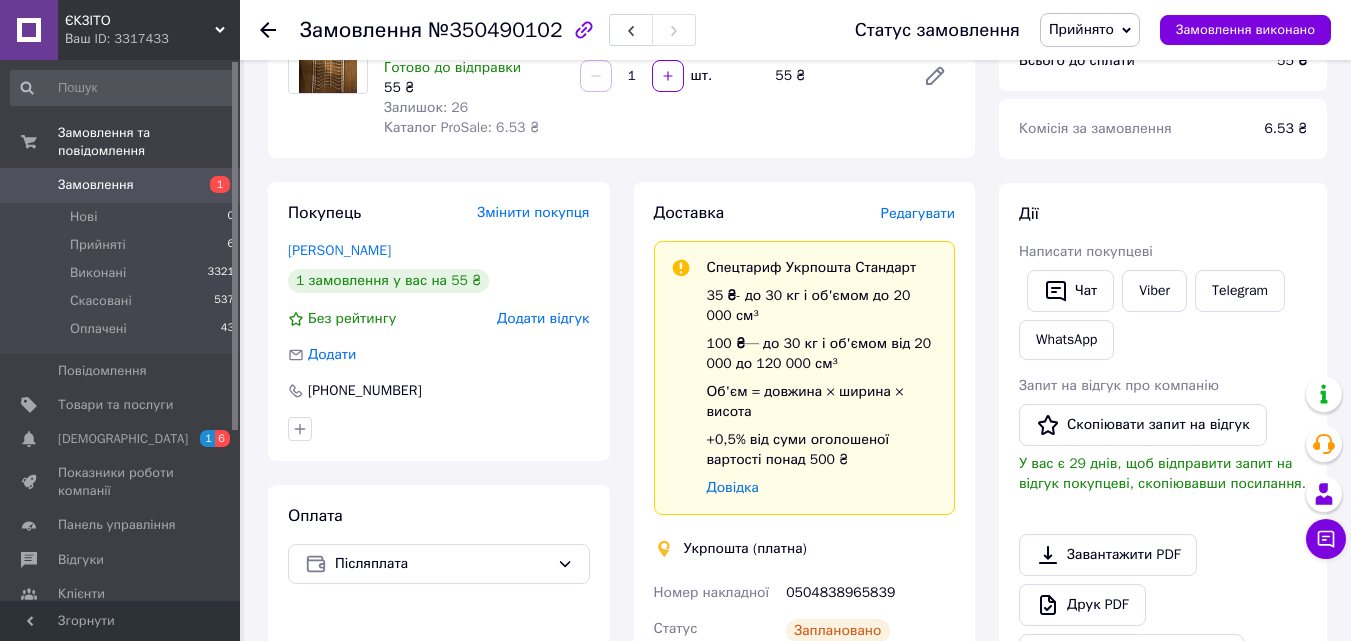 scroll, scrollTop: 0, scrollLeft: 0, axis: both 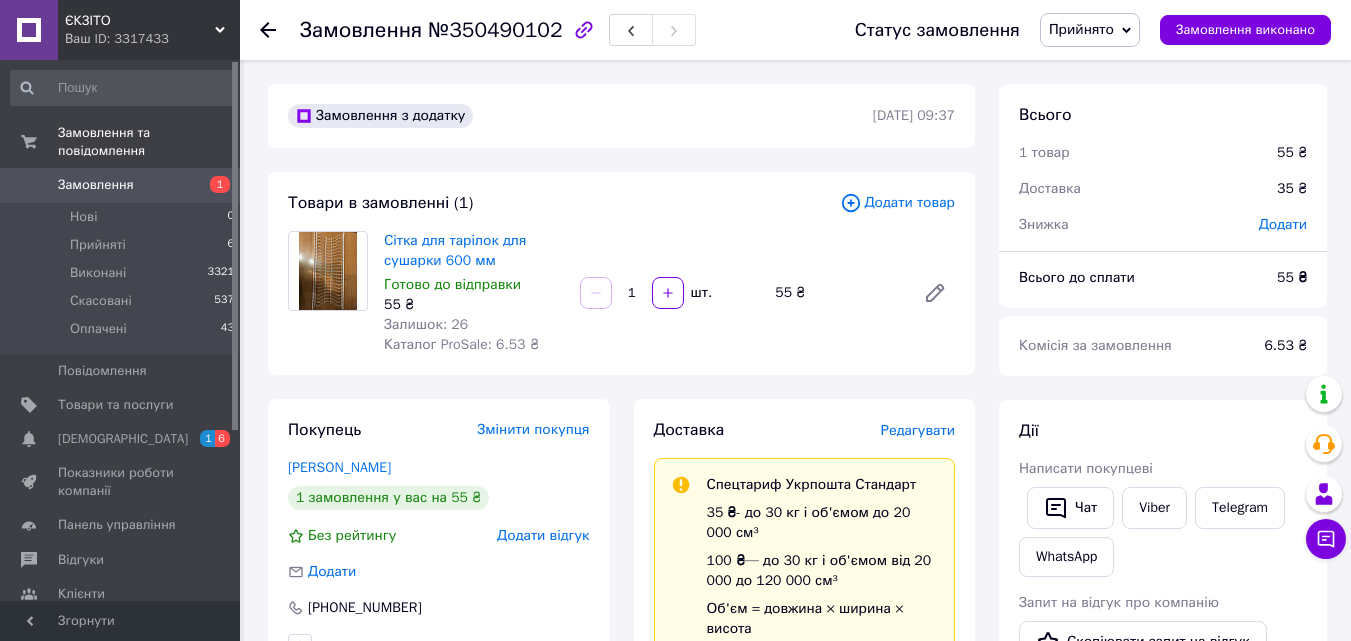 click on "Замовлення" at bounding box center (96, 185) 